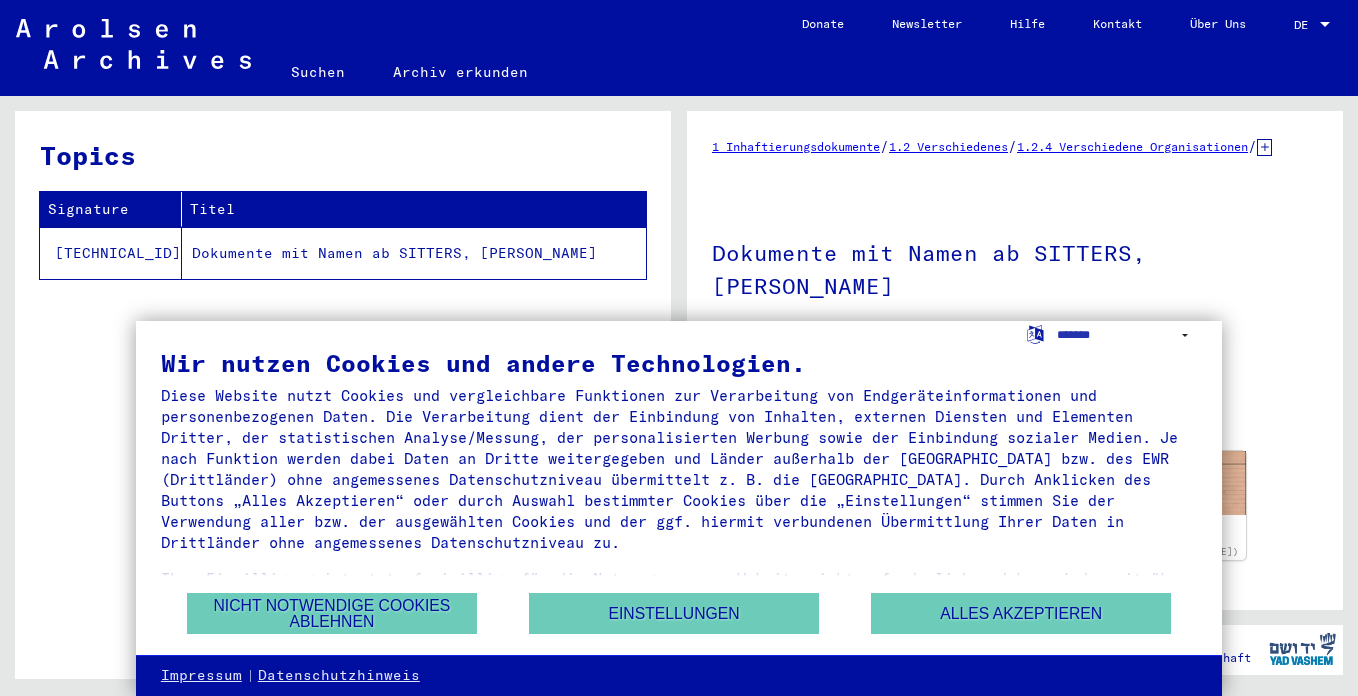 scroll, scrollTop: 0, scrollLeft: 0, axis: both 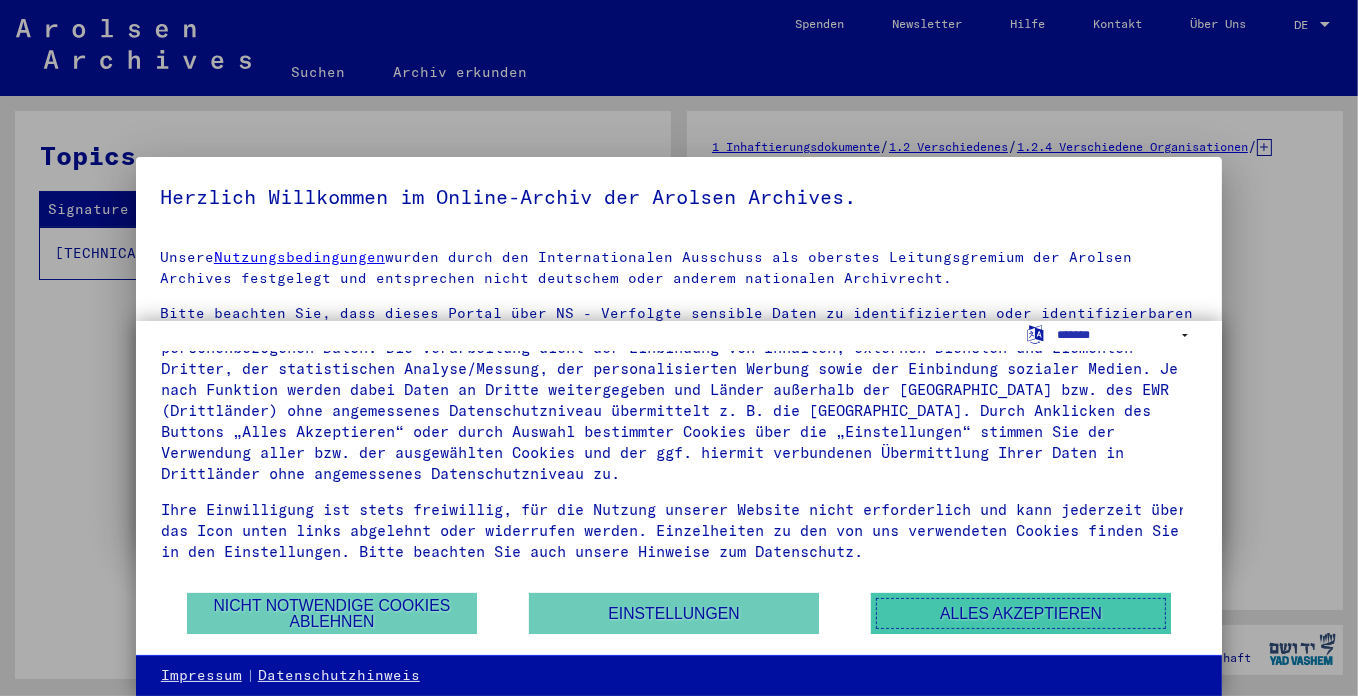 click on "Alles akzeptieren" at bounding box center [1021, 613] 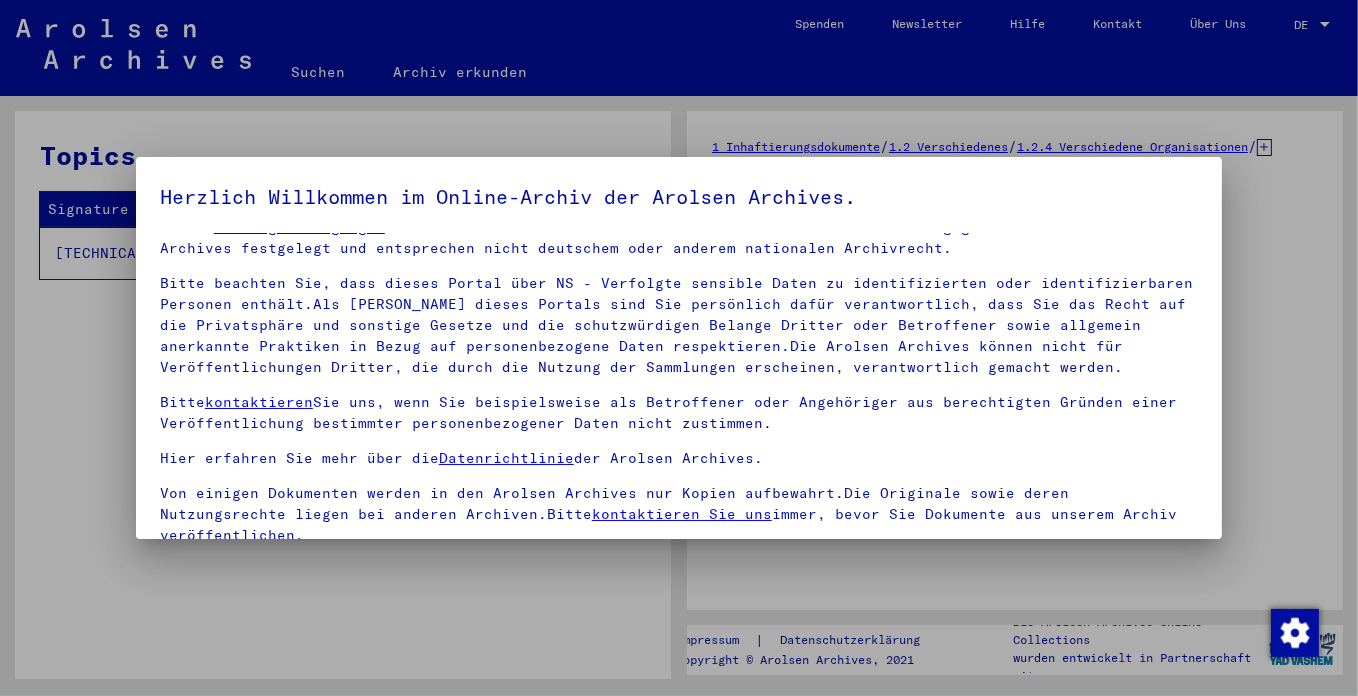 scroll, scrollTop: 47, scrollLeft: 0, axis: vertical 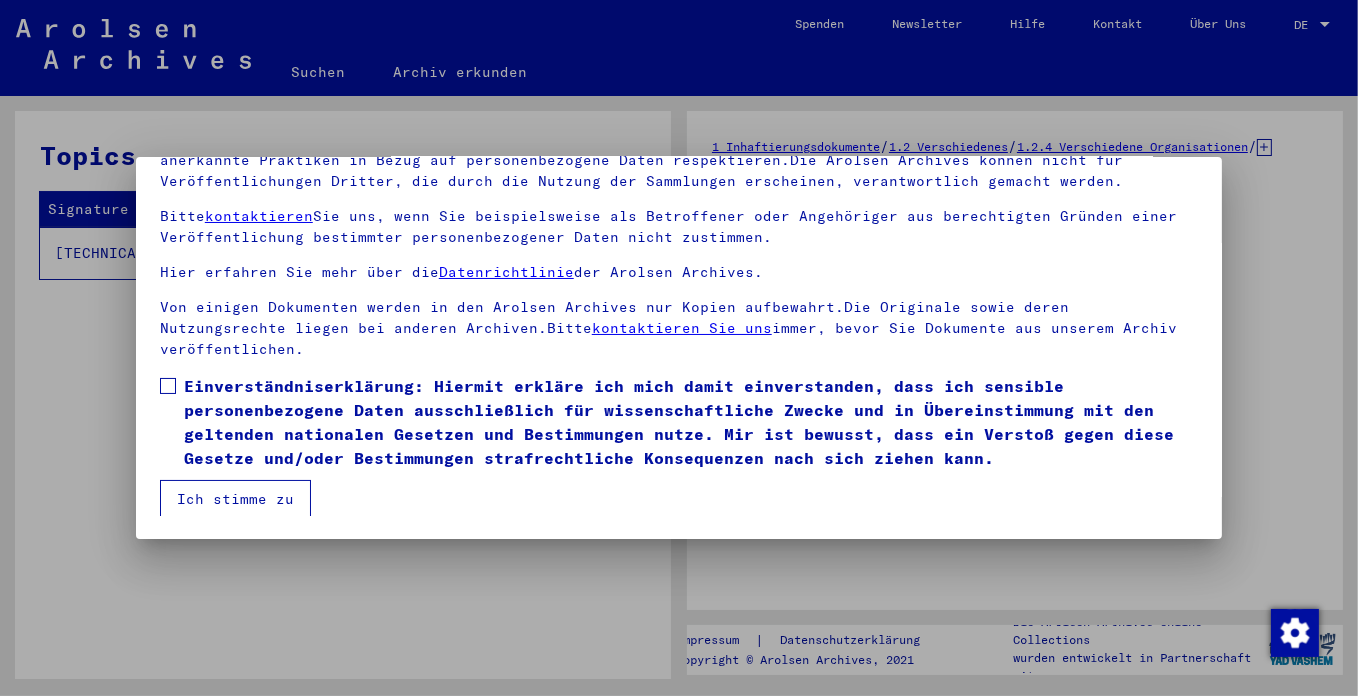 click at bounding box center [168, 386] 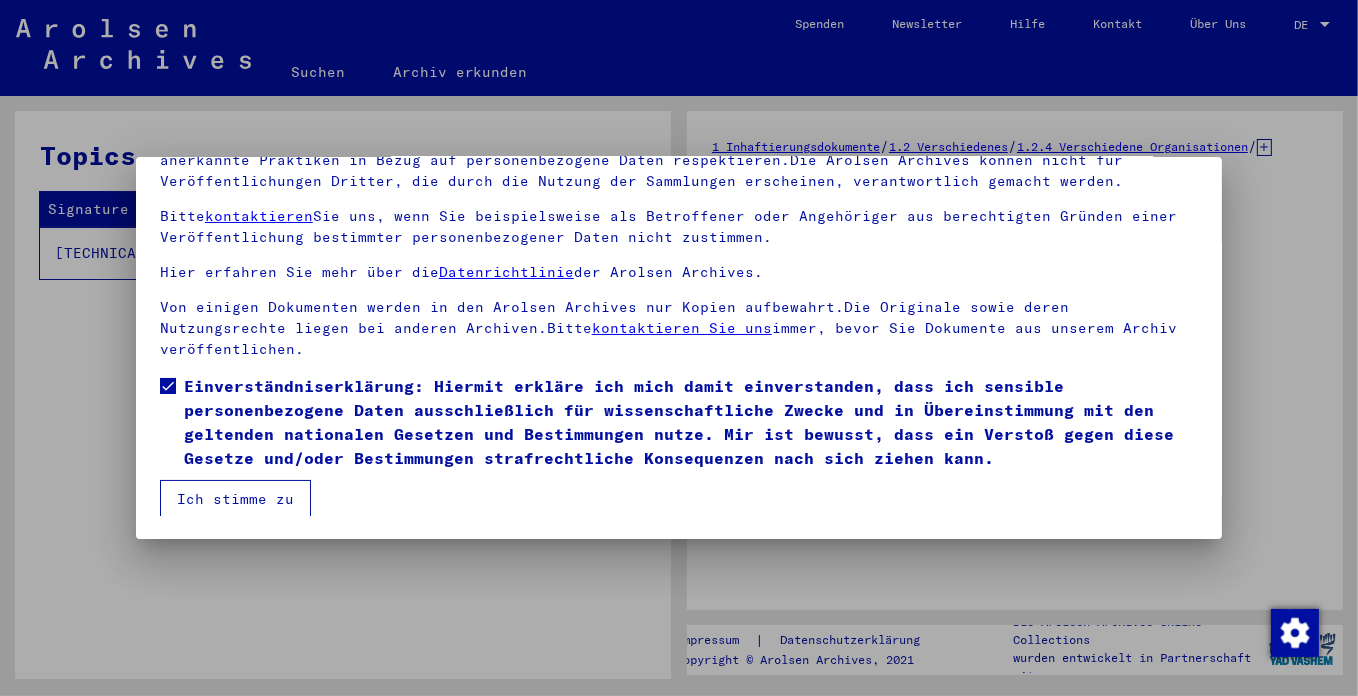 click on "Ich stimme zu" at bounding box center (235, 499) 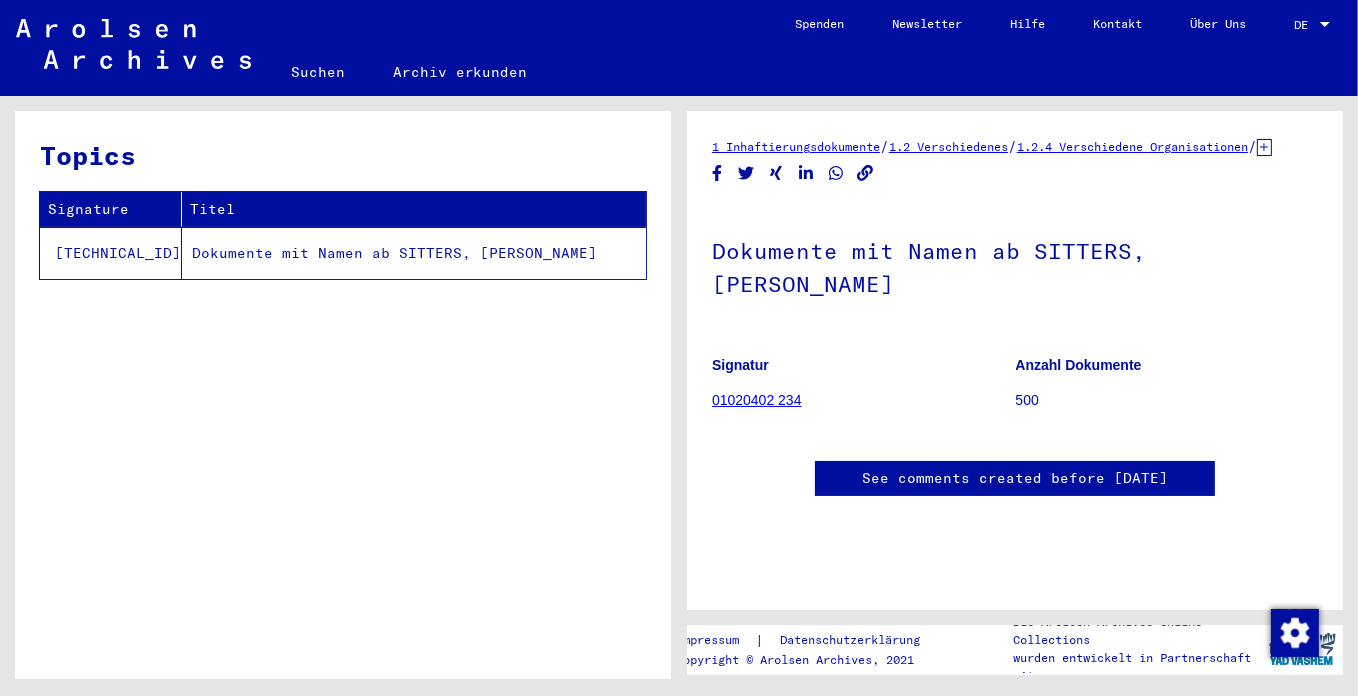 scroll, scrollTop: 0, scrollLeft: 0, axis: both 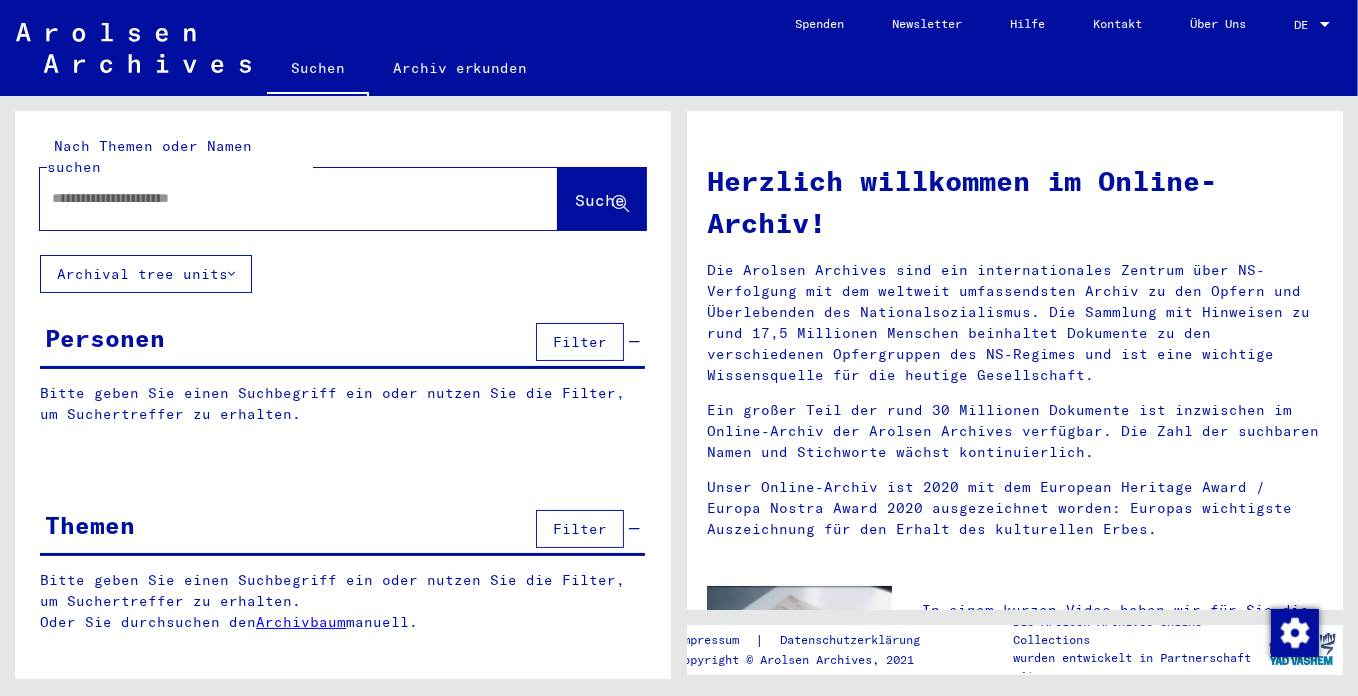 click at bounding box center [275, 198] 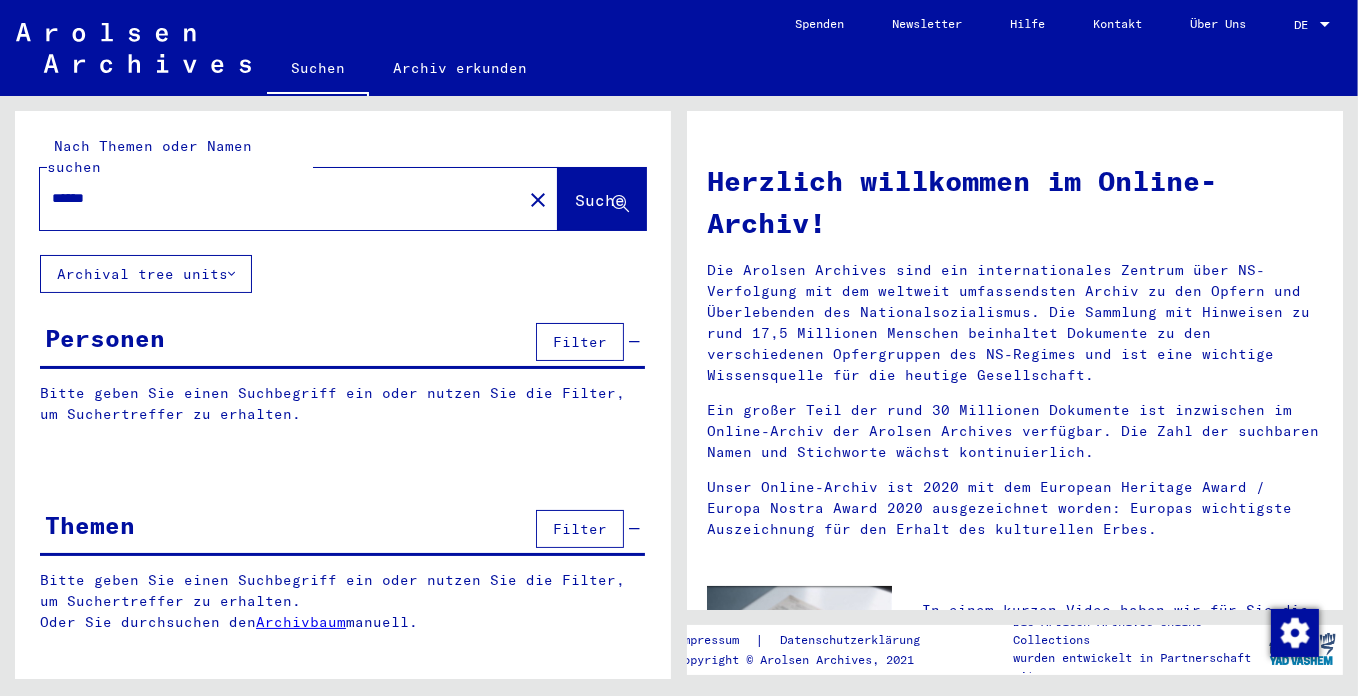 type on "******" 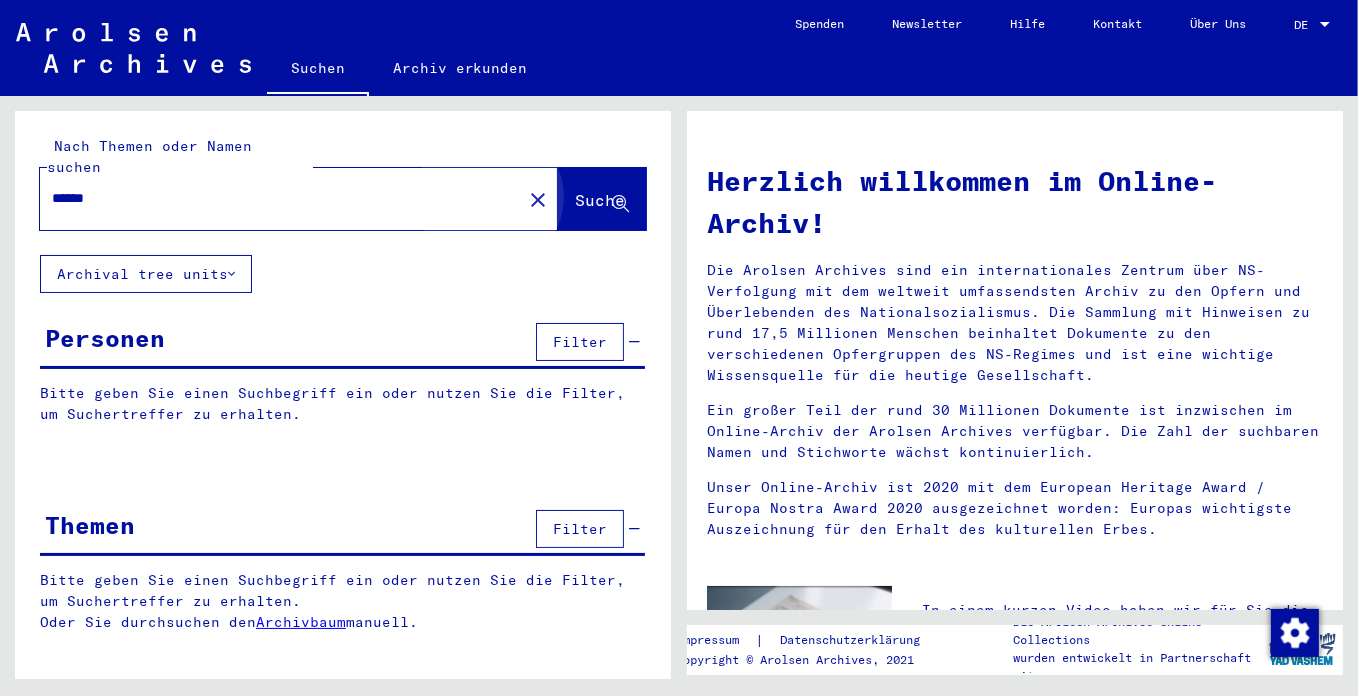 click on "Suche" 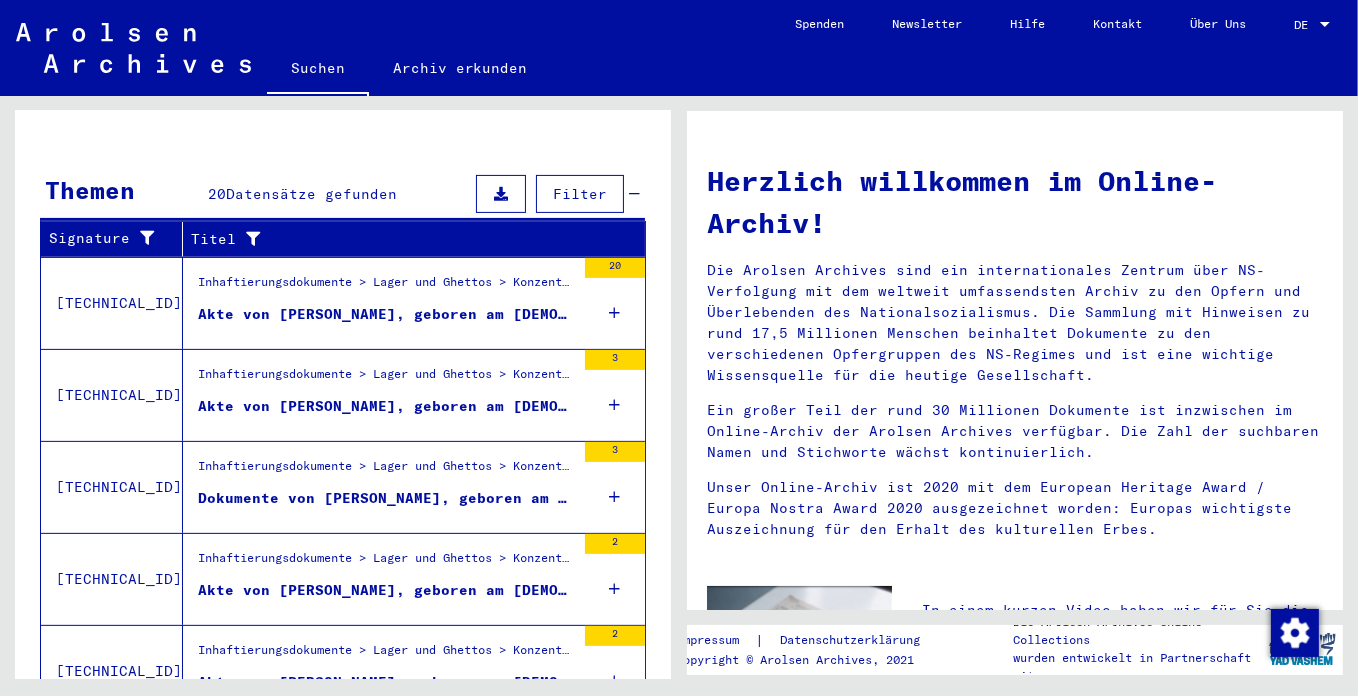 scroll, scrollTop: 636, scrollLeft: 0, axis: vertical 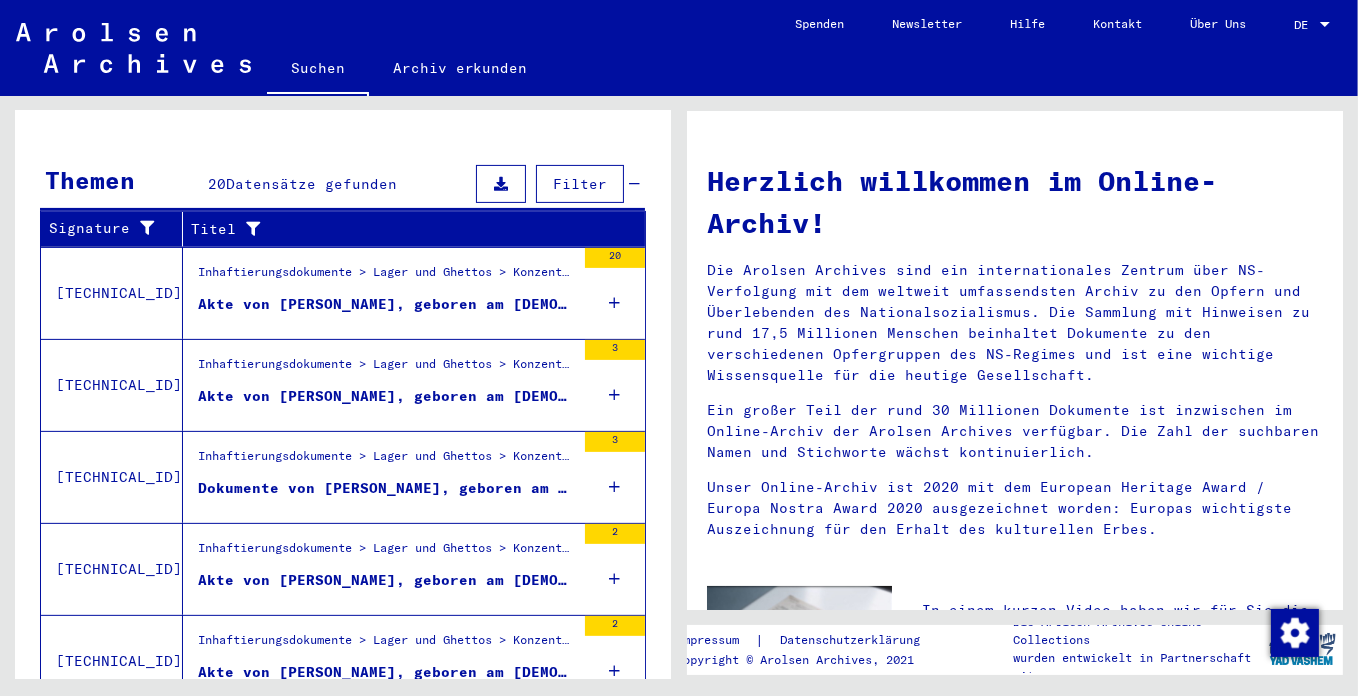 click on "Akte von [PERSON_NAME], geboren am [DEMOGRAPHIC_DATA]" at bounding box center [386, 304] 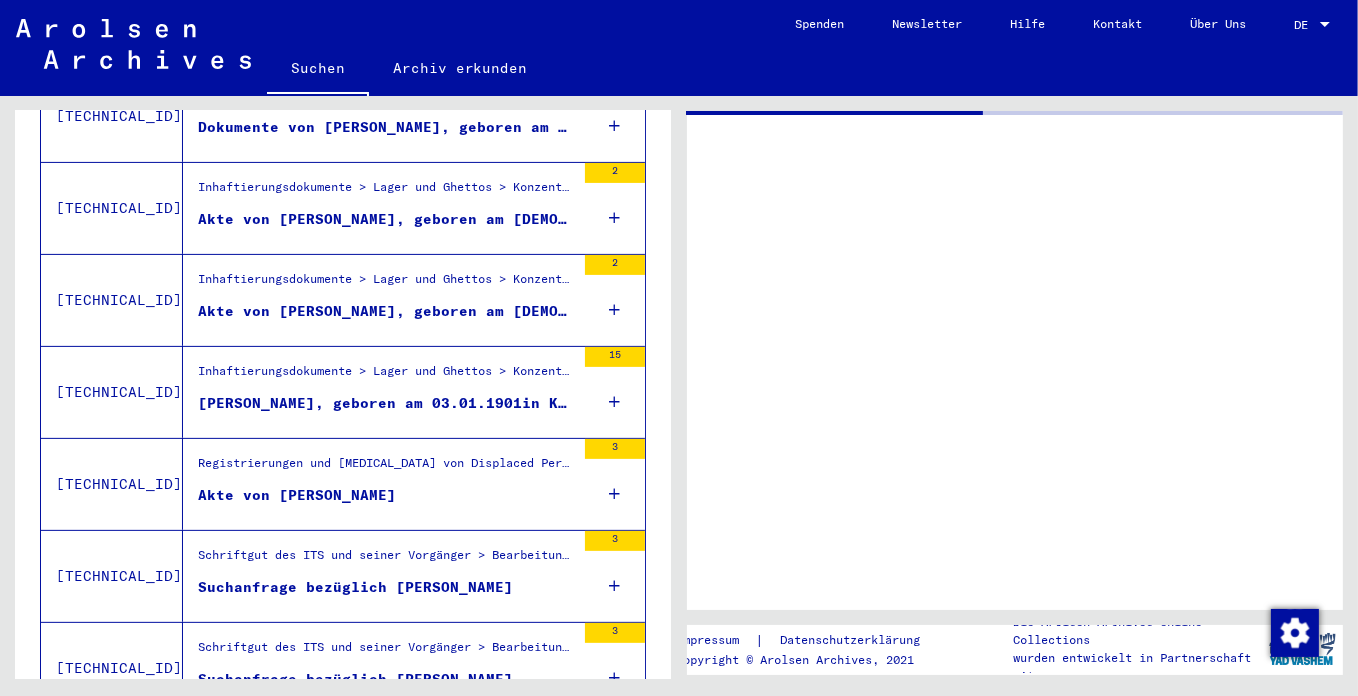 scroll, scrollTop: 279, scrollLeft: 0, axis: vertical 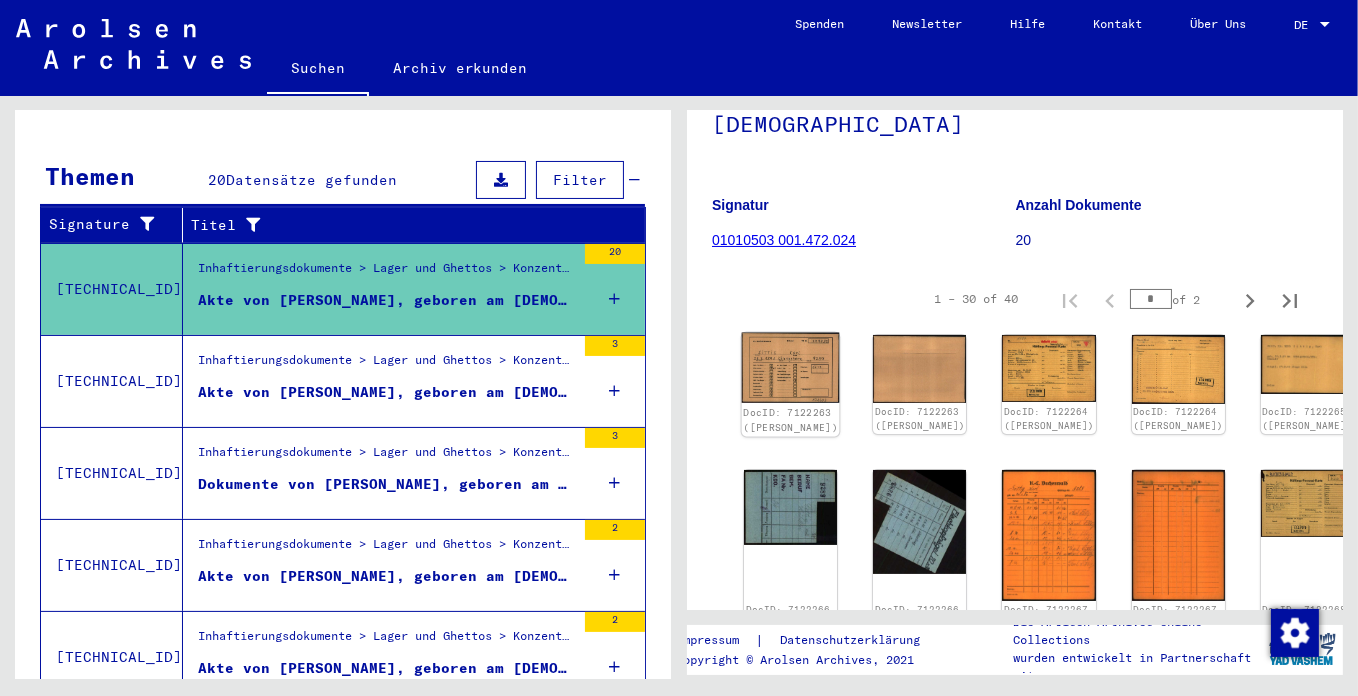 click 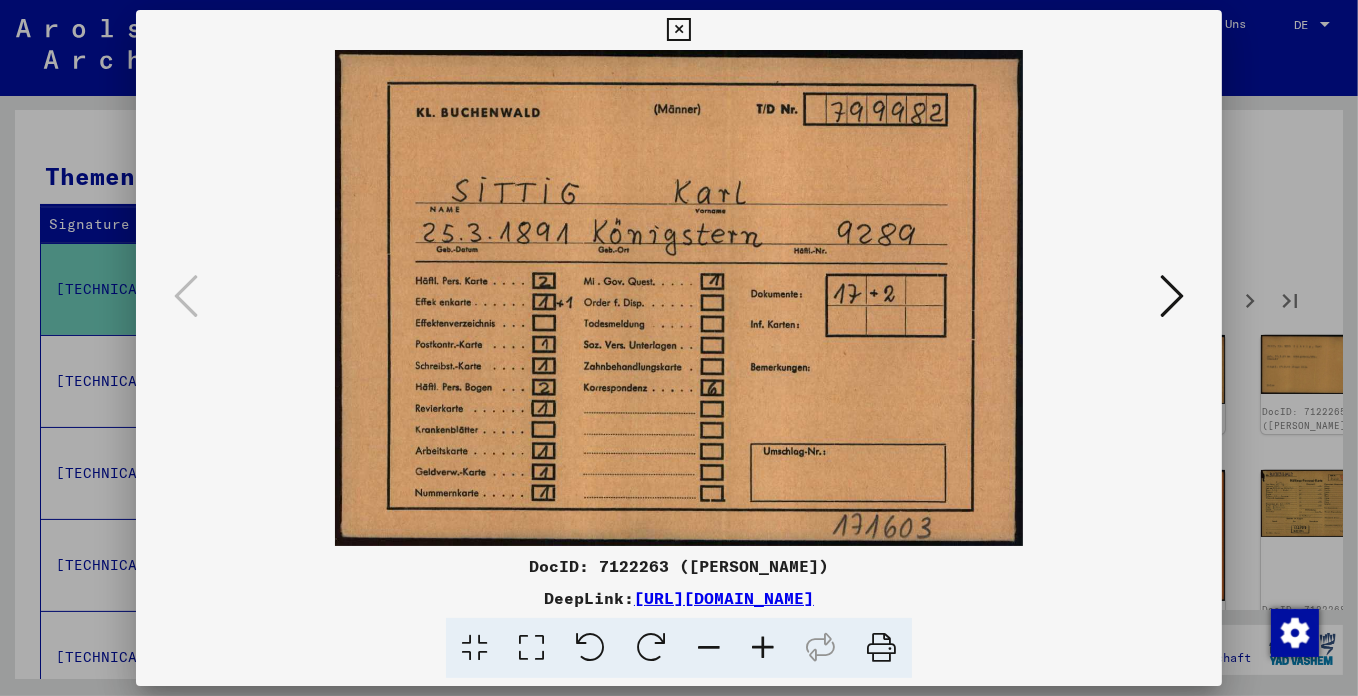 click at bounding box center [1172, 297] 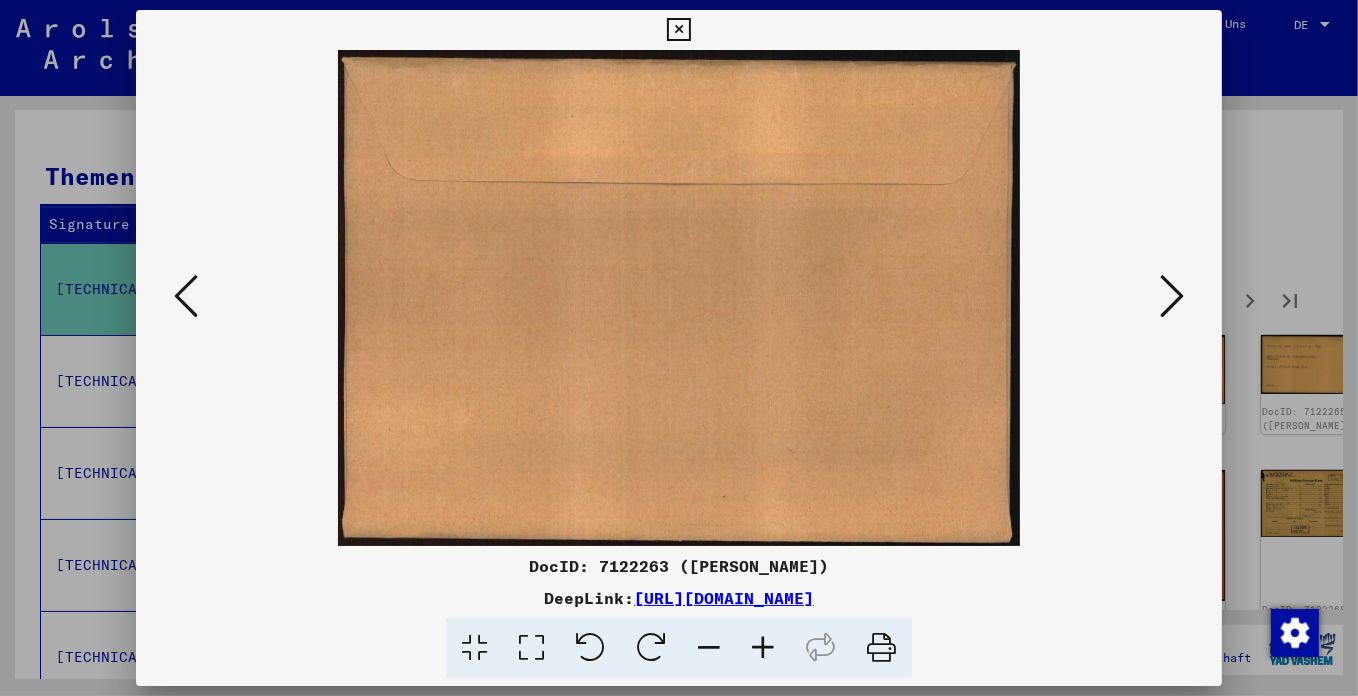 click at bounding box center [1172, 297] 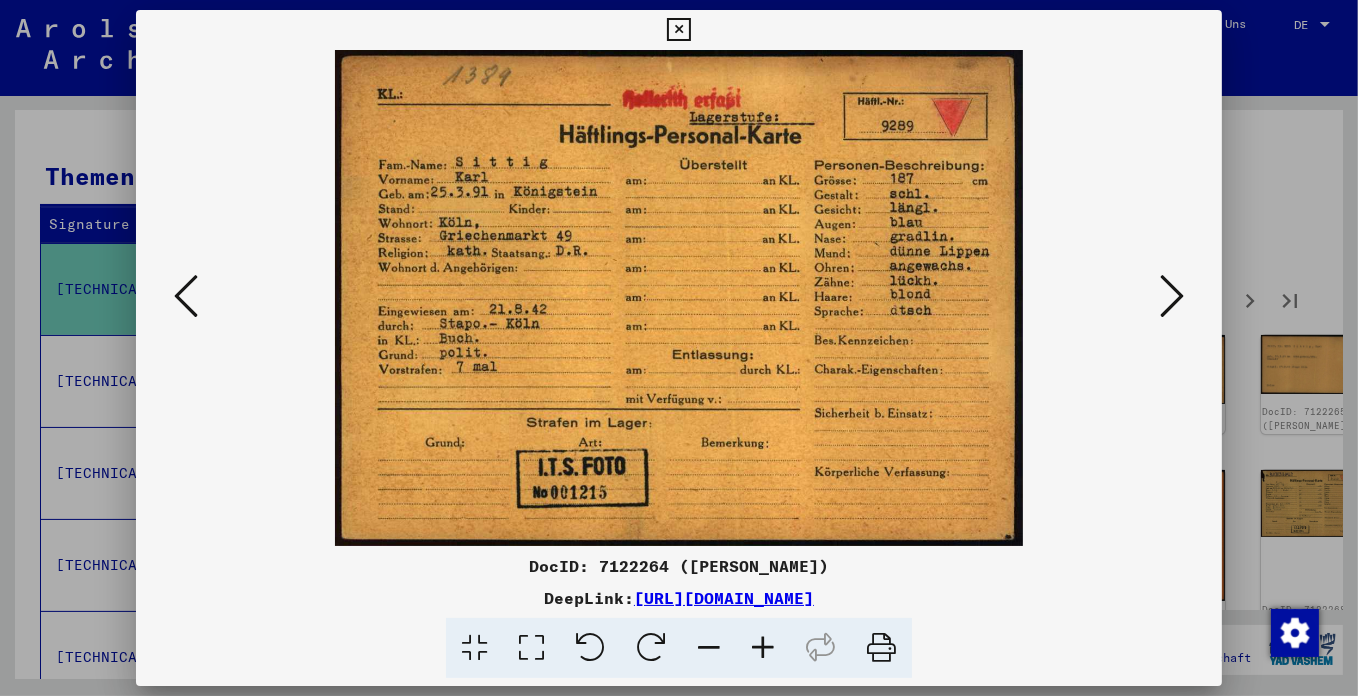 click at bounding box center (678, 30) 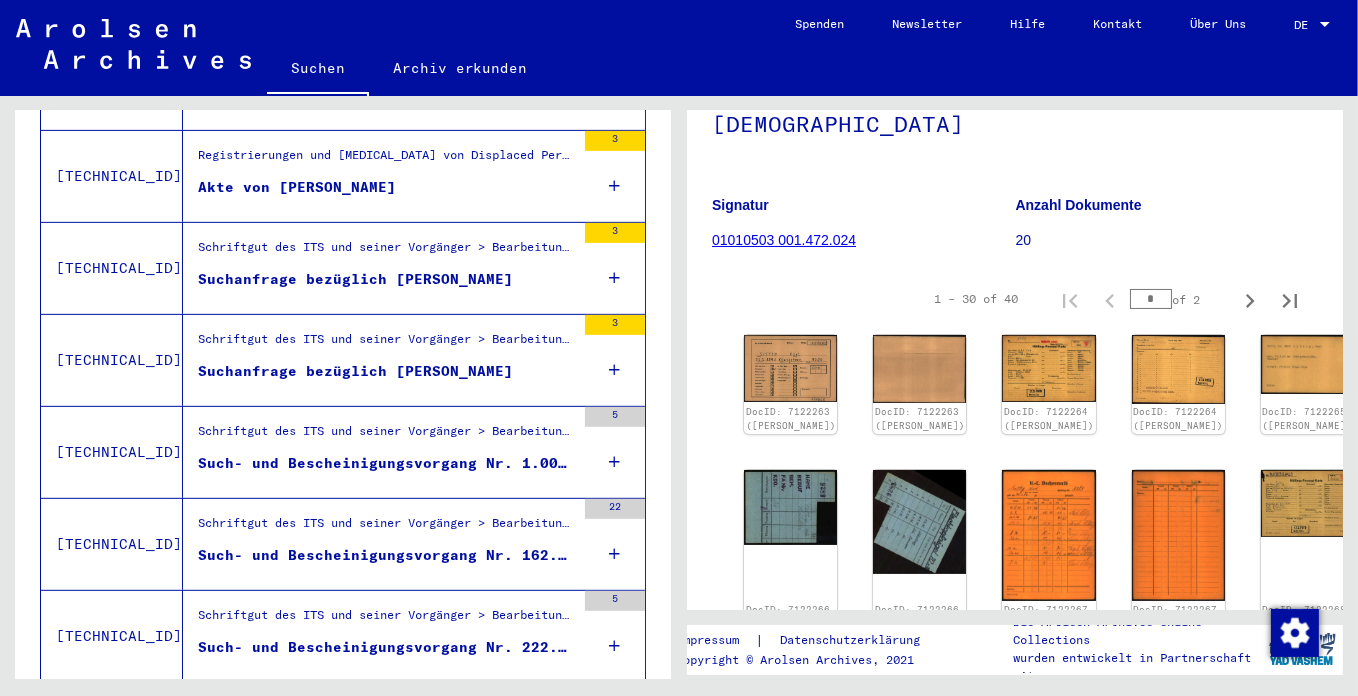 scroll, scrollTop: 946, scrollLeft: 0, axis: vertical 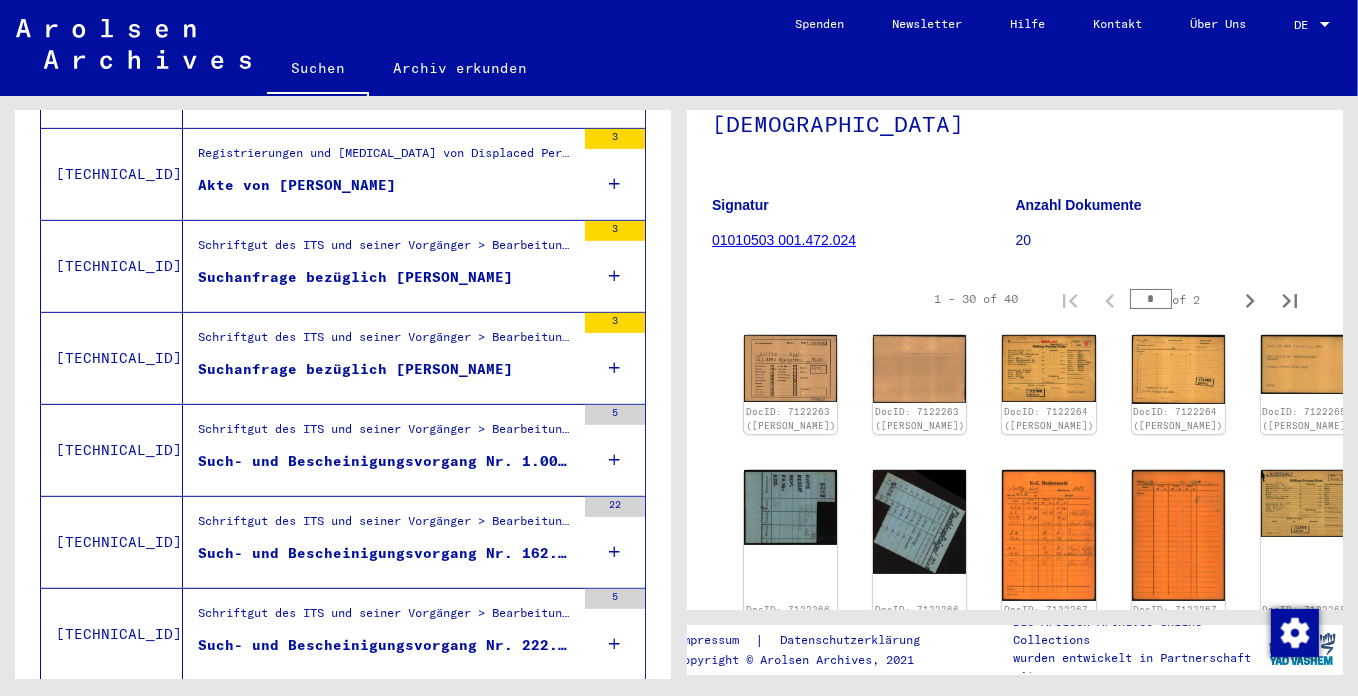 click on "Such- und Bescheinigungsvorgang Nr. 1.000.516 für [PERSON_NAME] geboren [DEMOGRAPHIC_DATA]" at bounding box center (386, 461) 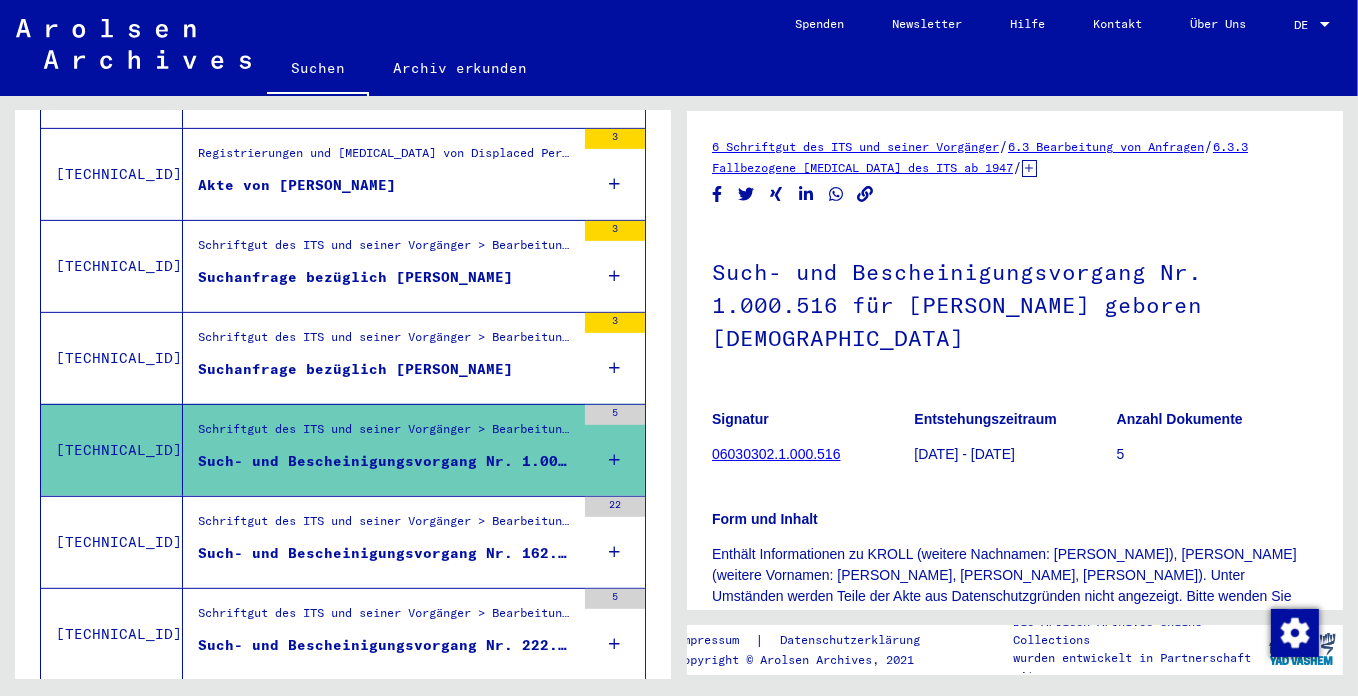 scroll, scrollTop: 0, scrollLeft: 0, axis: both 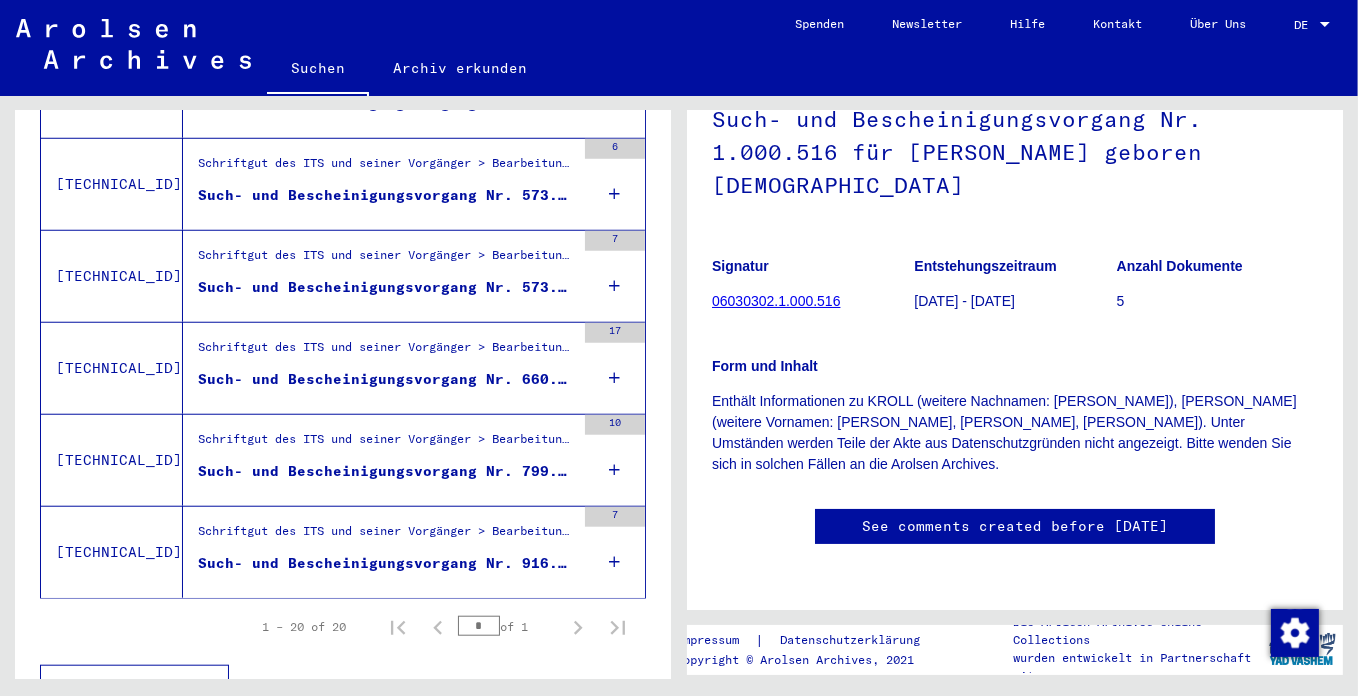 click on "Such- und Bescheinigungsvorgang Nr. 916.034 für [PERSON_NAME] geboren [DEMOGRAPHIC_DATA]" at bounding box center (386, 568) 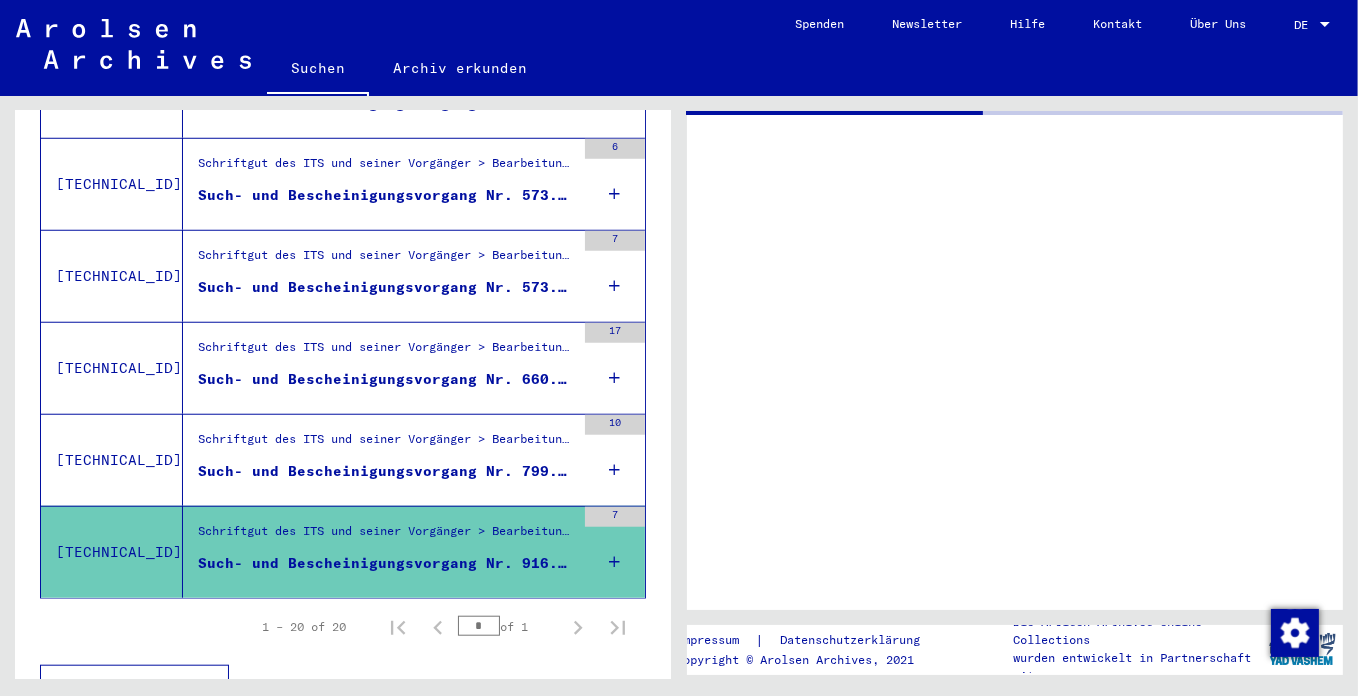 scroll, scrollTop: 0, scrollLeft: 0, axis: both 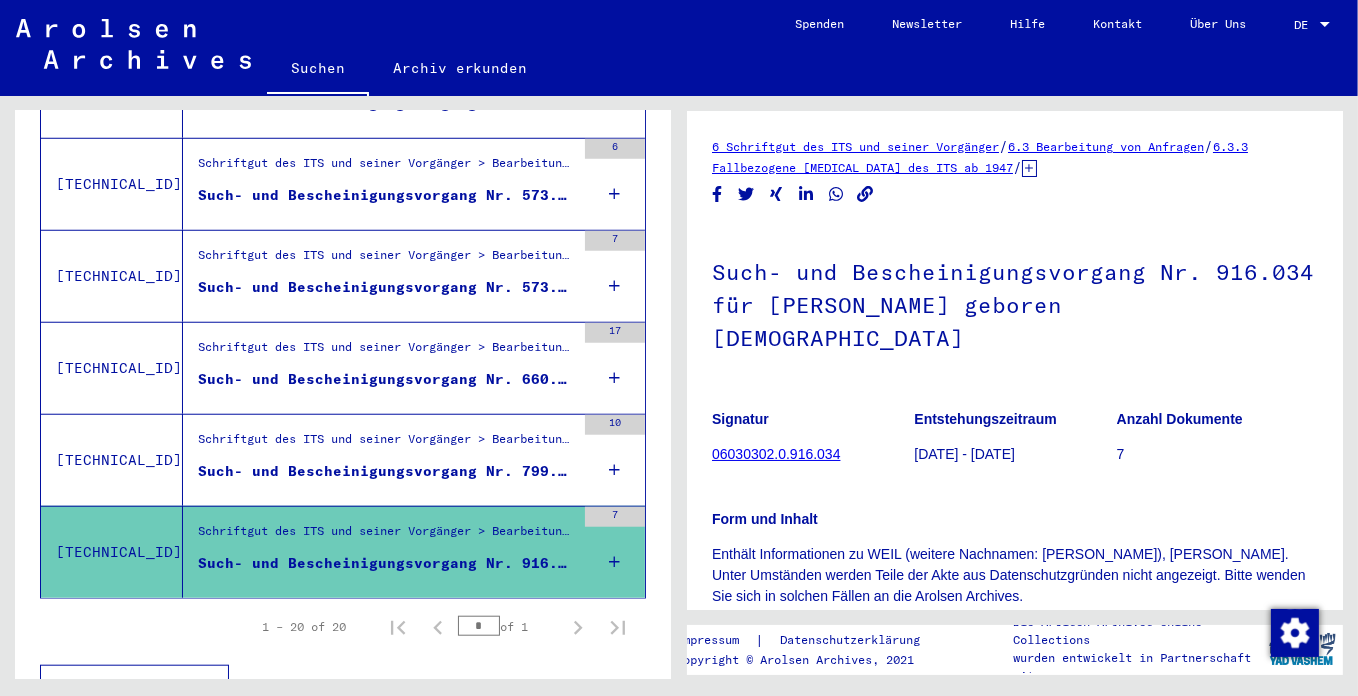 click on "Such- und Bescheinigungsvorgang Nr. 799.982 für [PERSON_NAME] geboren [DEMOGRAPHIC_DATA]" at bounding box center (386, 471) 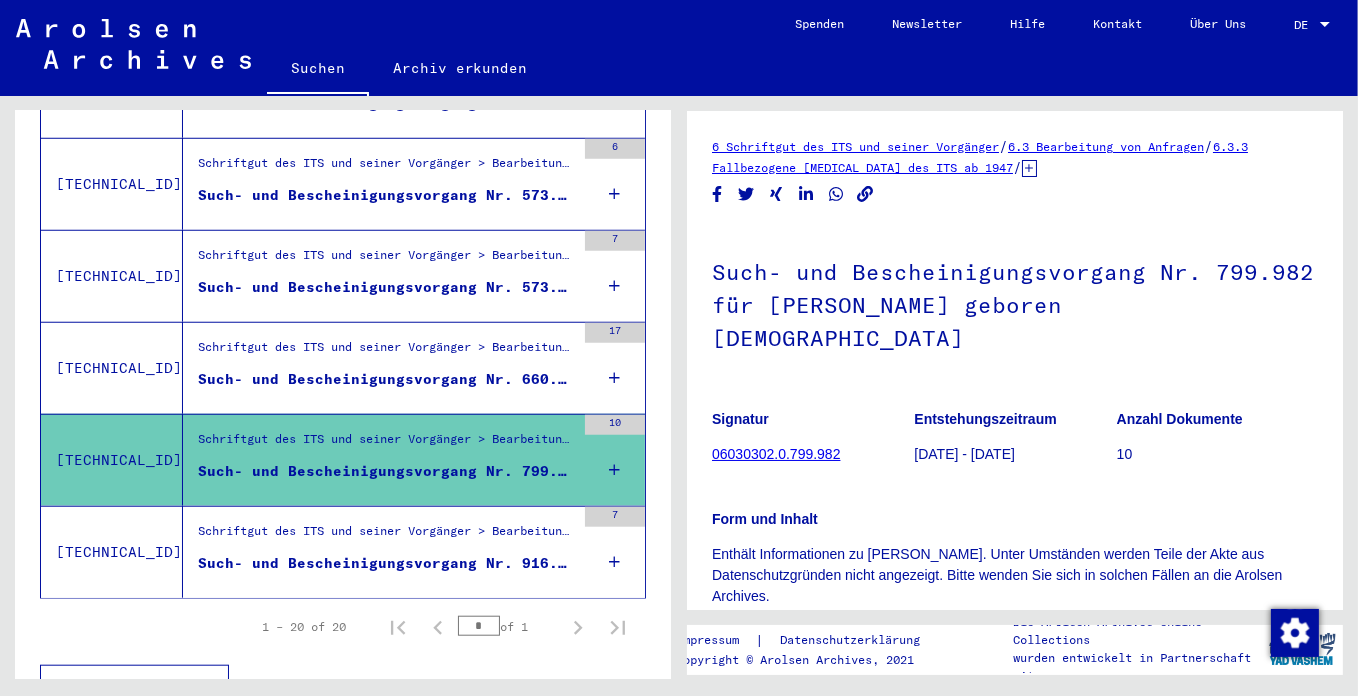 scroll, scrollTop: 0, scrollLeft: 0, axis: both 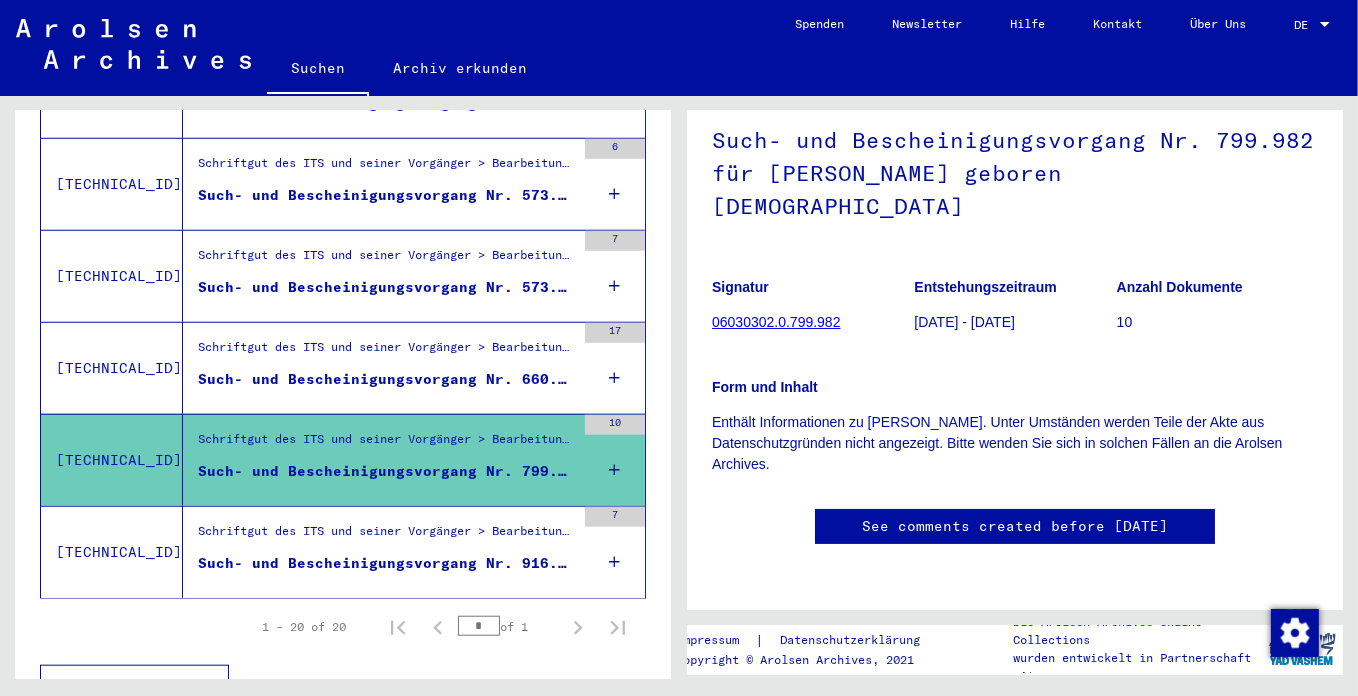 click on "Schriftgut des ITS und seiner Vorgänger > Bearbeitung von Anfragen > Fallbezogene [MEDICAL_DATA] des ITS ab 1947 > T/D-Fallablage > Such- und Bescheinigungsvorgänge mit den (T/D-) Nummern von 500.000 bis 749.999 > Such- und Bescheinigungsvorgänge mit den (T/D-) Nummern von 660.500 bis 660.999" at bounding box center (386, 352) 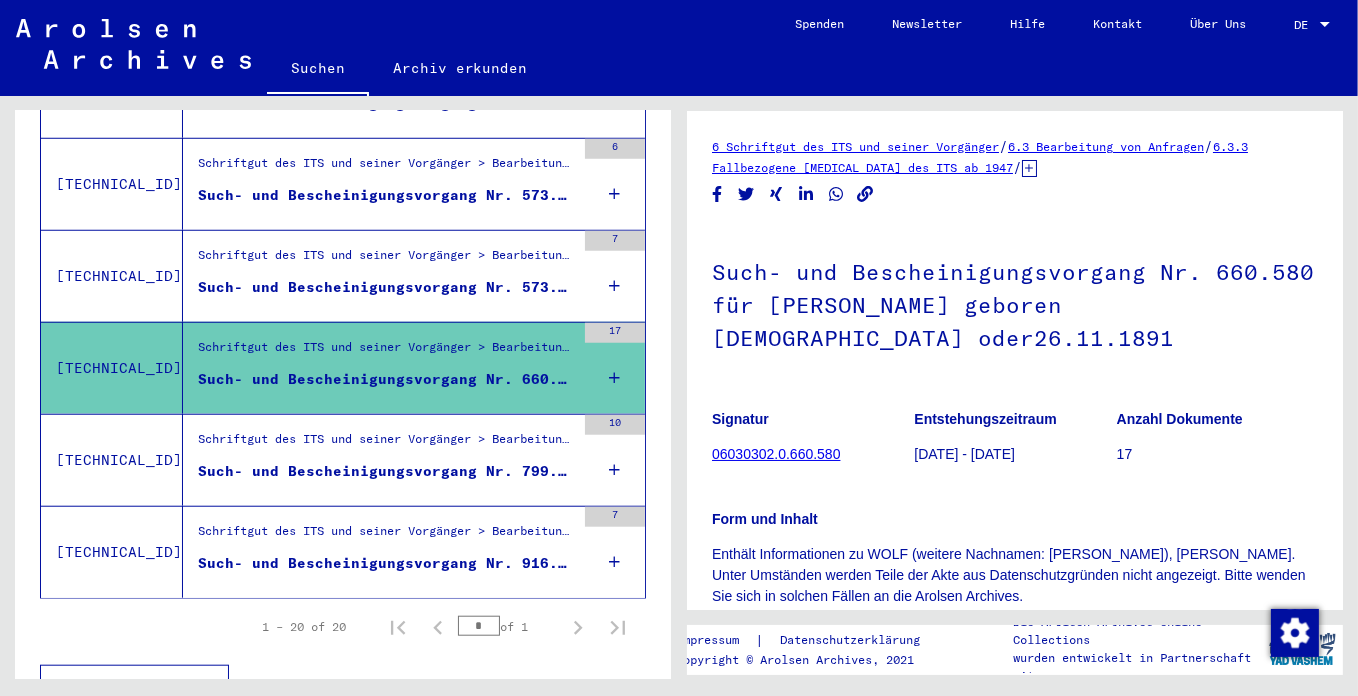 scroll, scrollTop: 0, scrollLeft: 0, axis: both 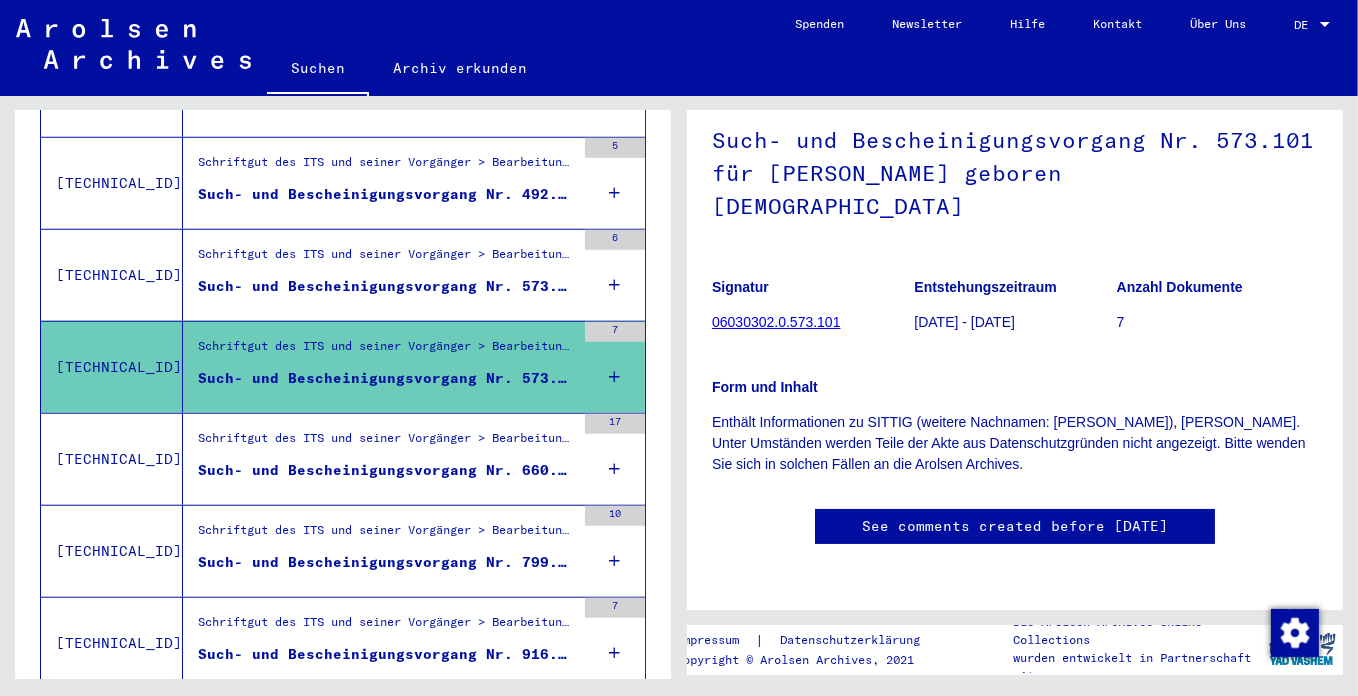 click on "Schriftgut des ITS und seiner Vorgänger > Bearbeitung von Anfragen > Fallbezogene [MEDICAL_DATA] des ITS ab 1947 > T/D-Fallablage > Such- und Bescheinigungsvorgänge mit den (T/D-) Nummern von 500.000 bis 749.999 > Such- und Bescheinigungsvorgänge mit den (T/D-) Nummern von 573.000 bis 573.499" at bounding box center (386, 259) 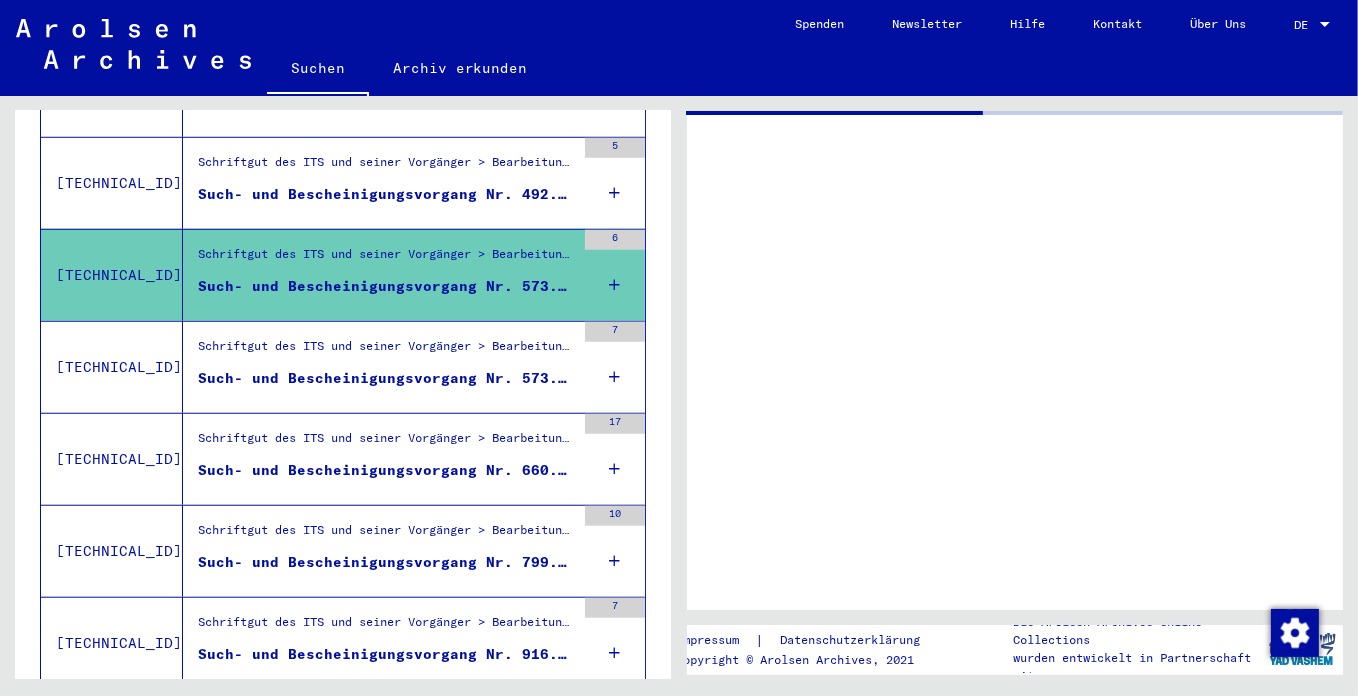 scroll, scrollTop: 0, scrollLeft: 0, axis: both 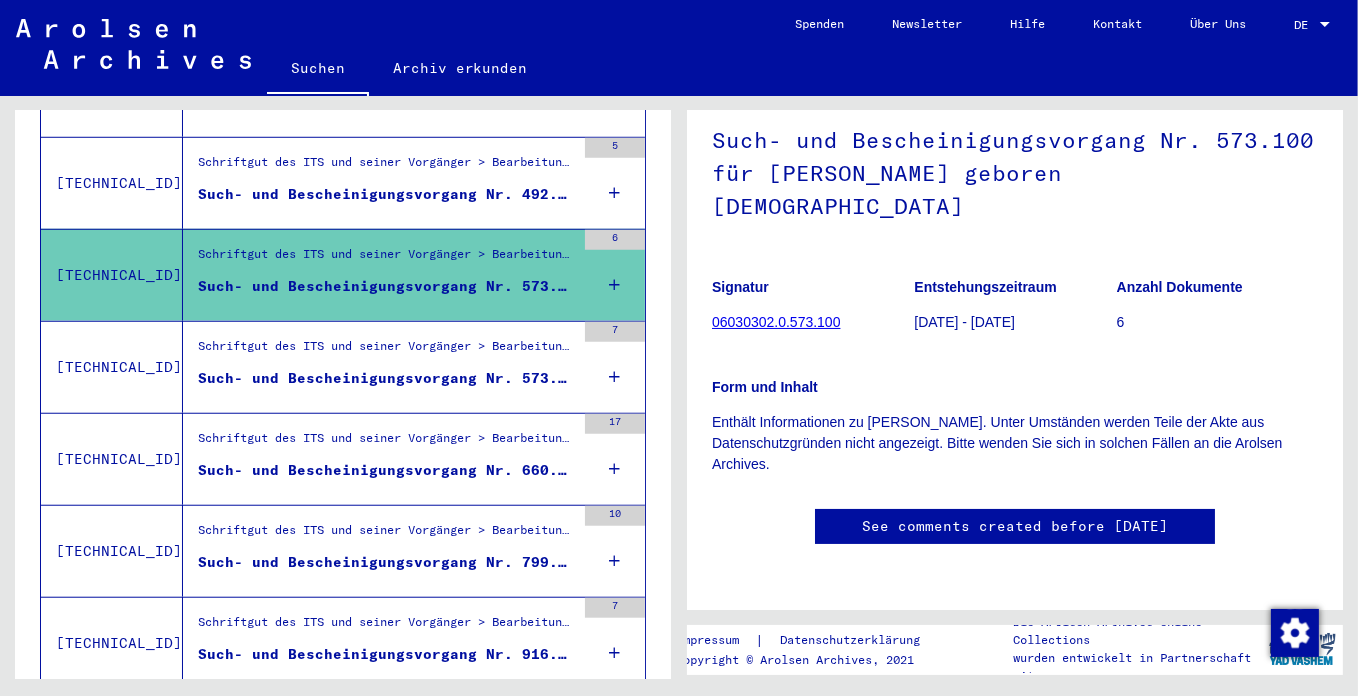 click on "See comments created before [DATE]" 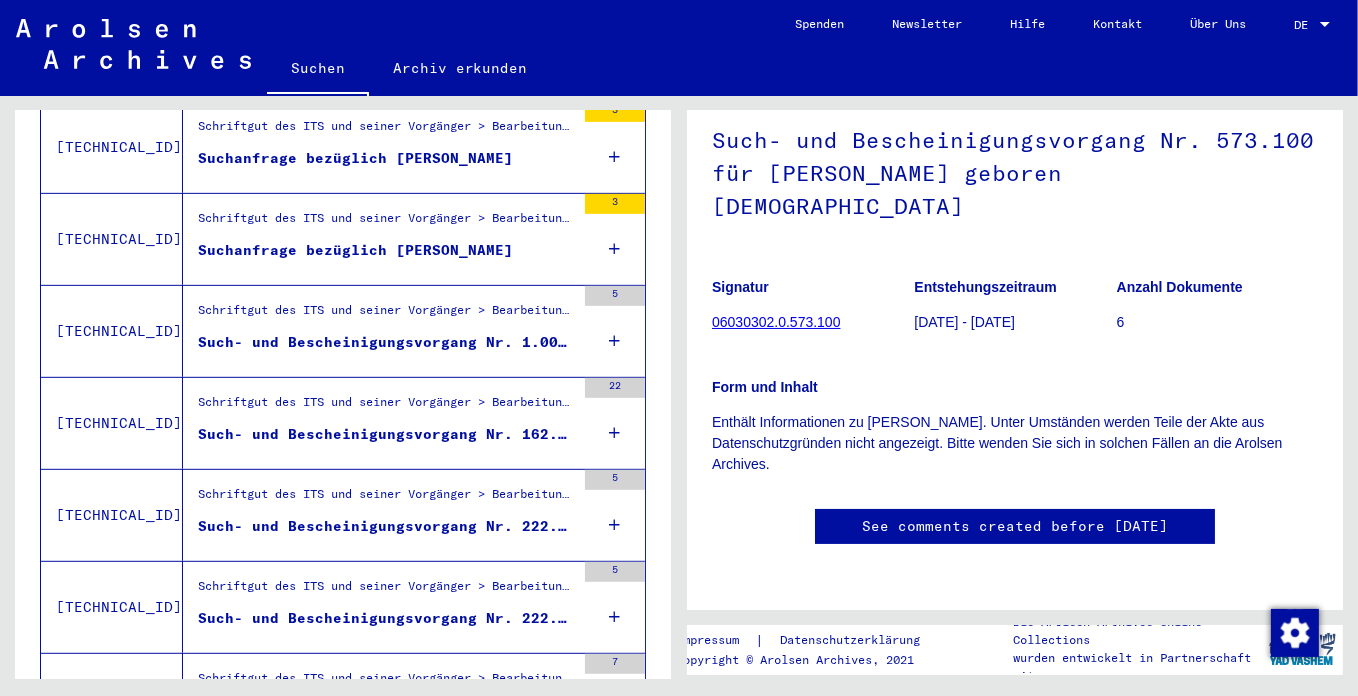 scroll, scrollTop: 1036, scrollLeft: 0, axis: vertical 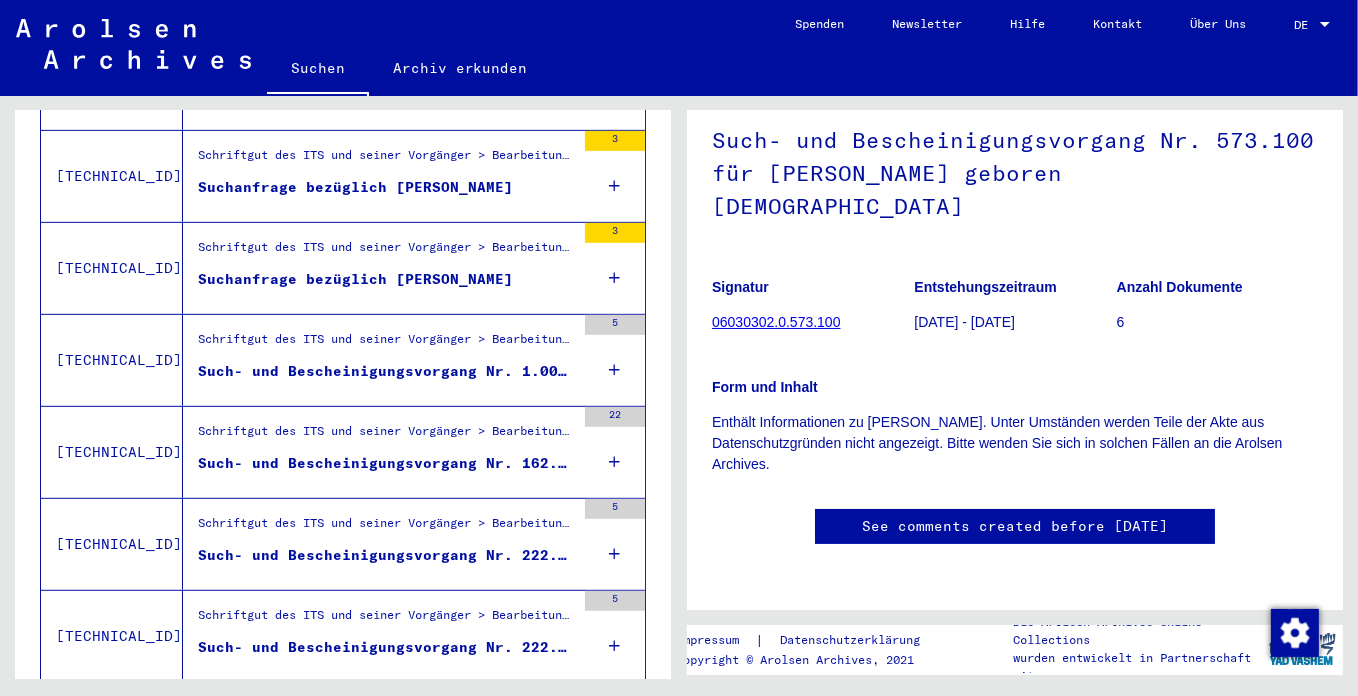 click on "Suchanfrage bezüglich [PERSON_NAME]" at bounding box center (355, 279) 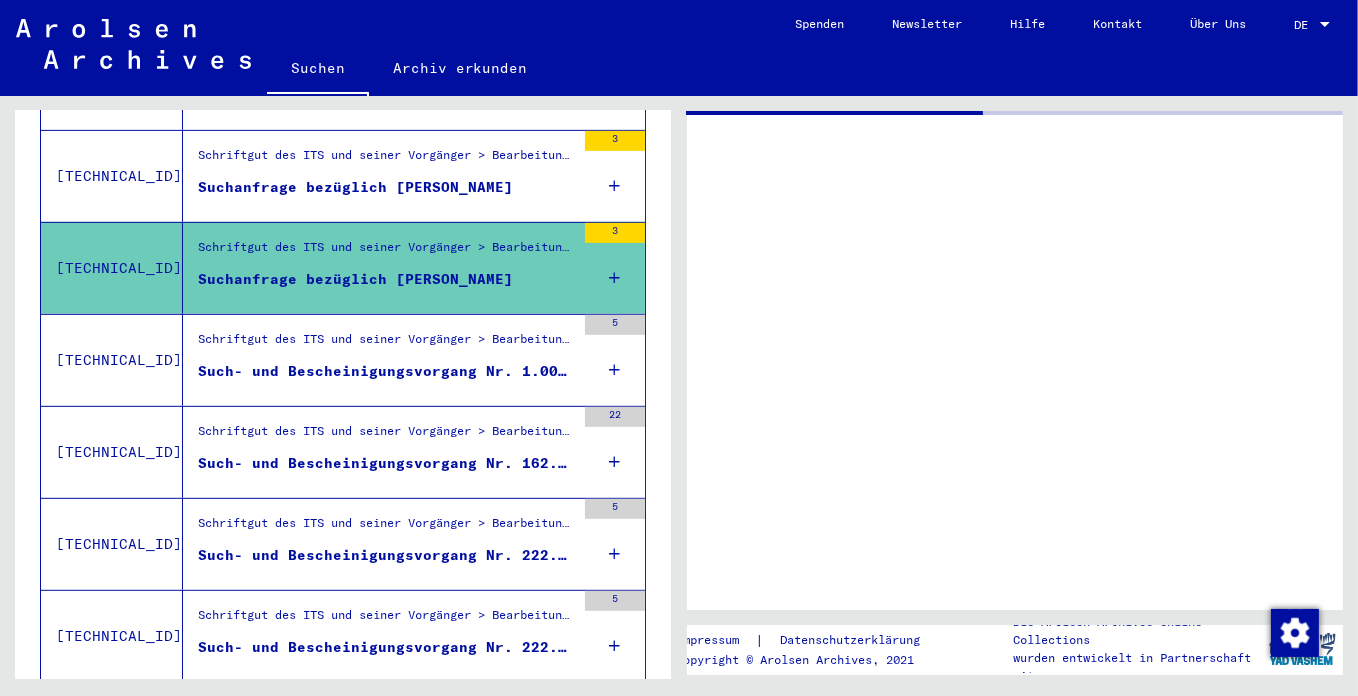 scroll, scrollTop: 0, scrollLeft: 0, axis: both 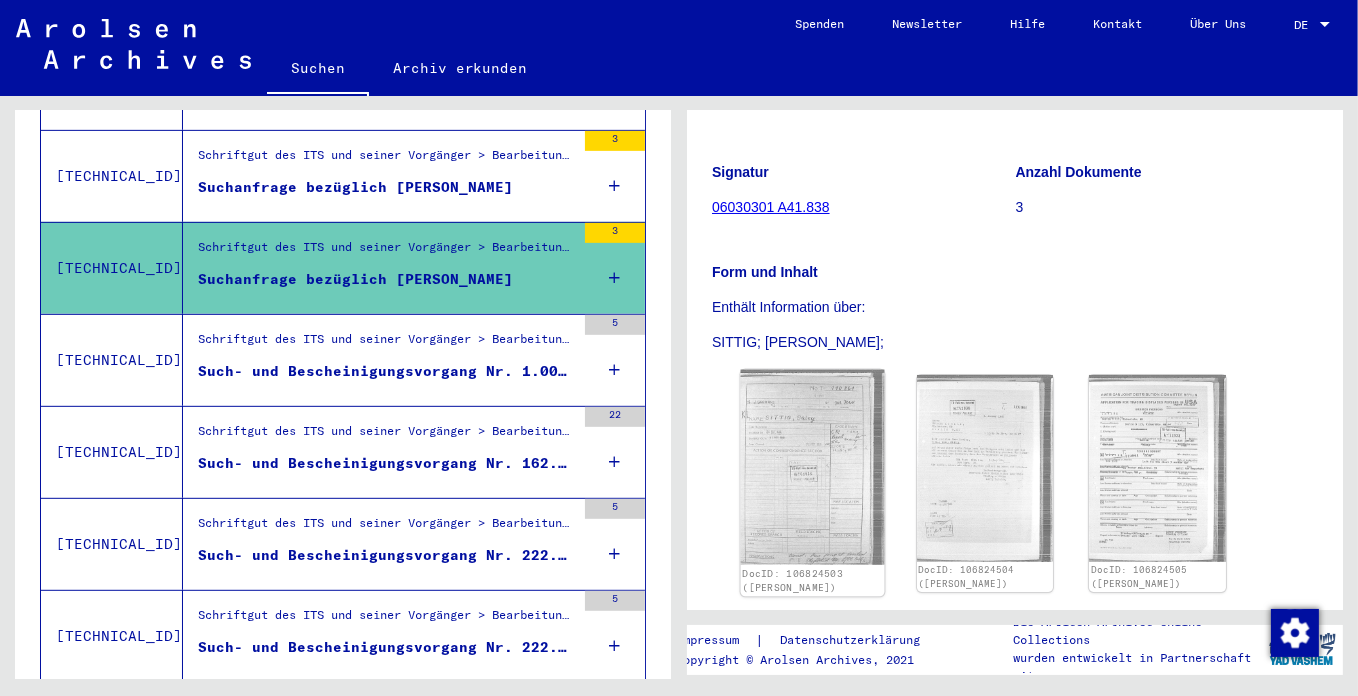 click 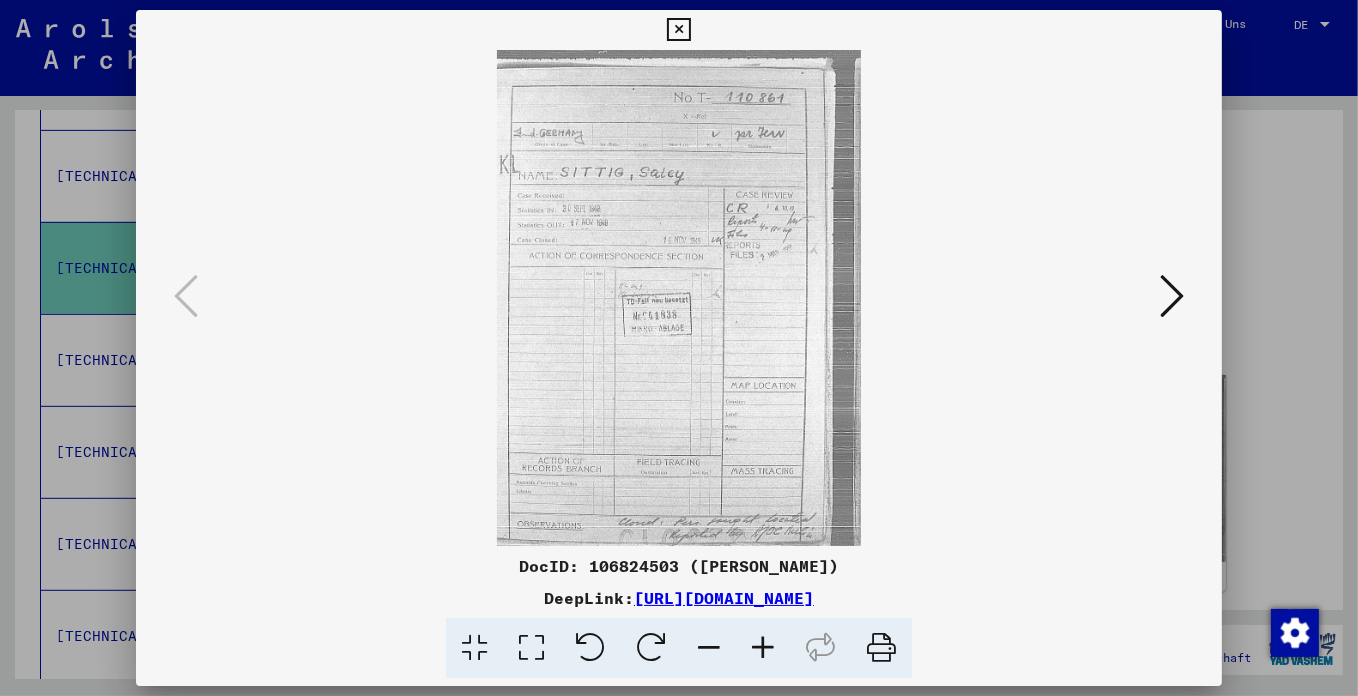 click at bounding box center (1172, 296) 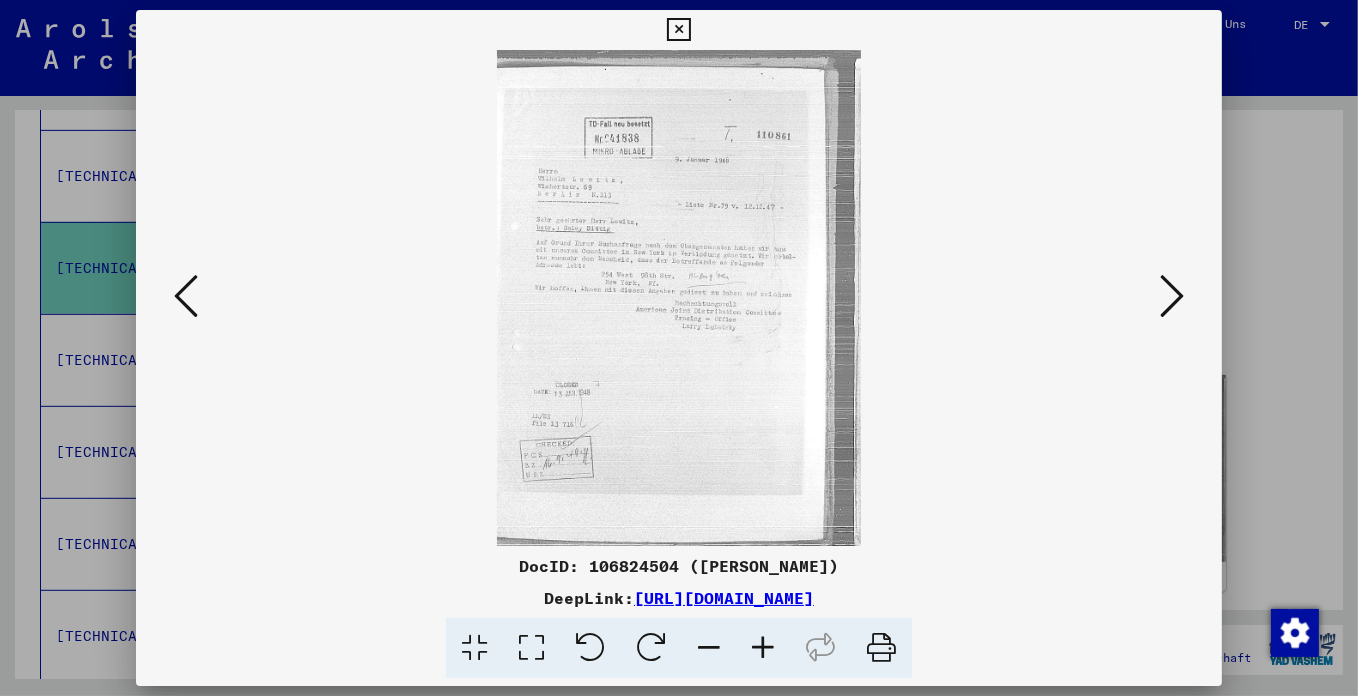 click at bounding box center [678, 30] 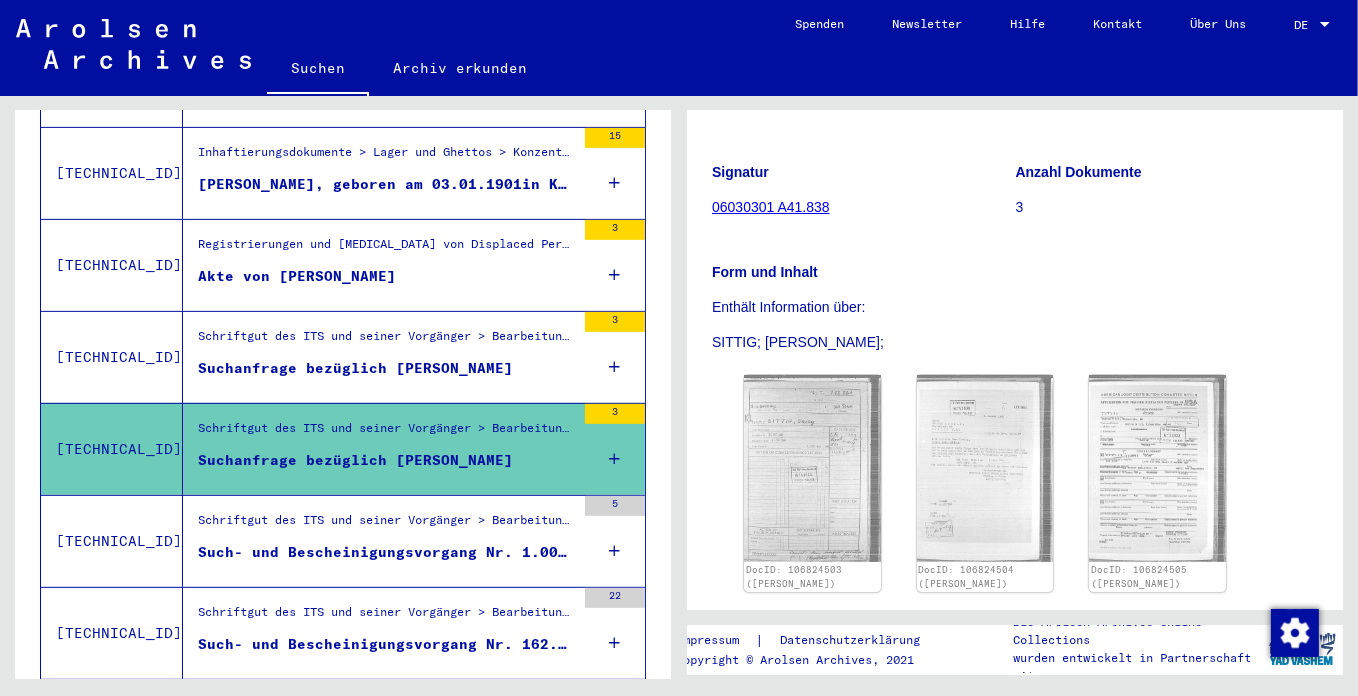scroll, scrollTop: 673, scrollLeft: 0, axis: vertical 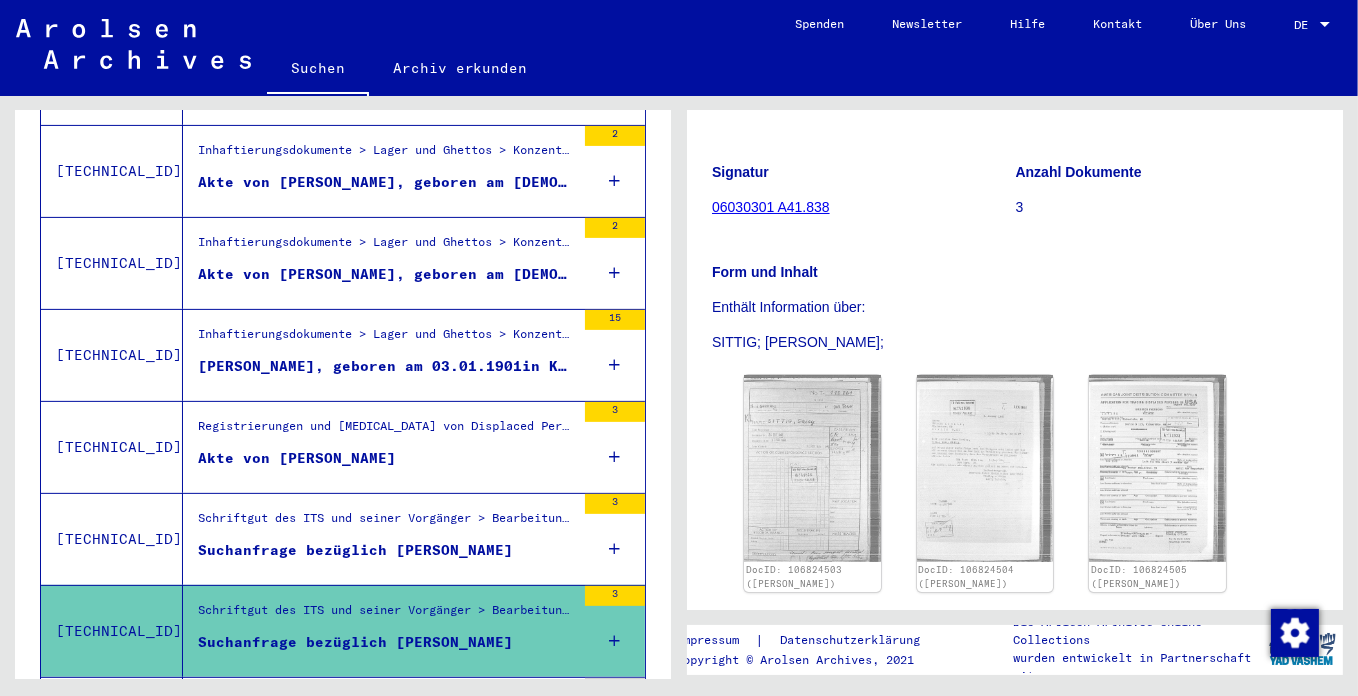 click on "Akte von [PERSON_NAME]" at bounding box center [297, 458] 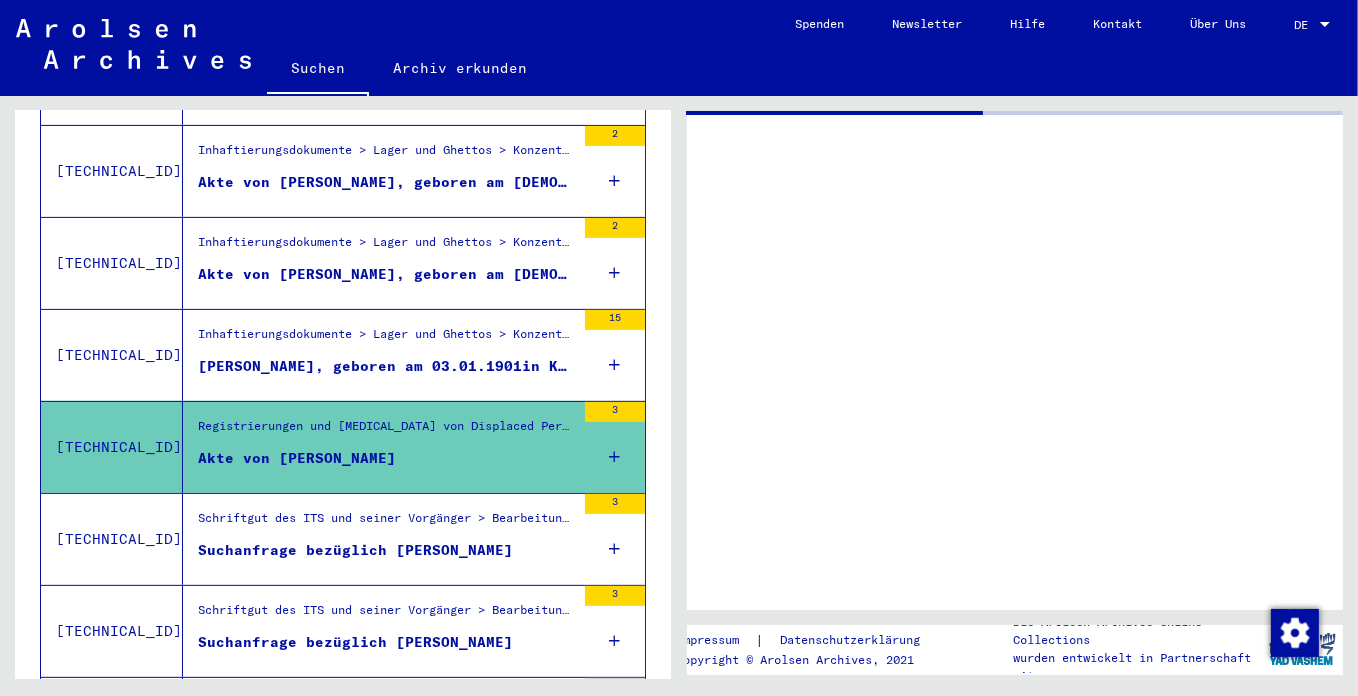 scroll, scrollTop: 0, scrollLeft: 0, axis: both 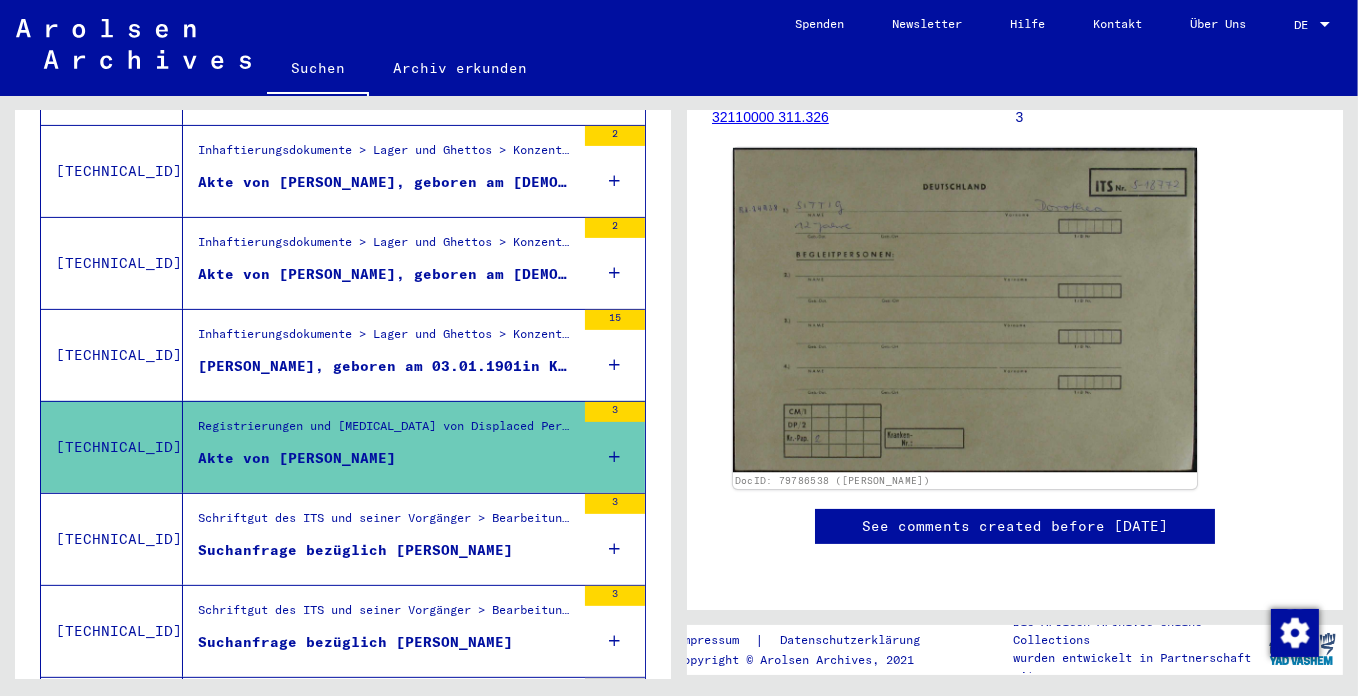 click 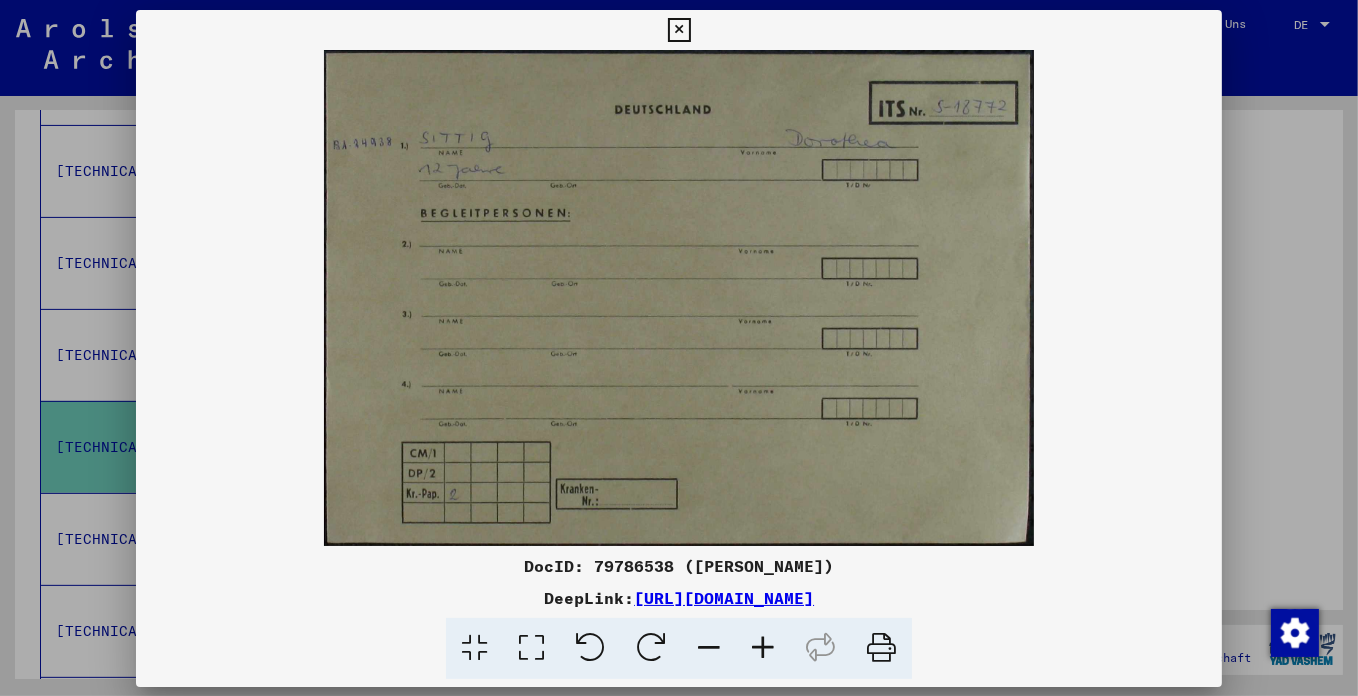 scroll, scrollTop: 363, scrollLeft: 0, axis: vertical 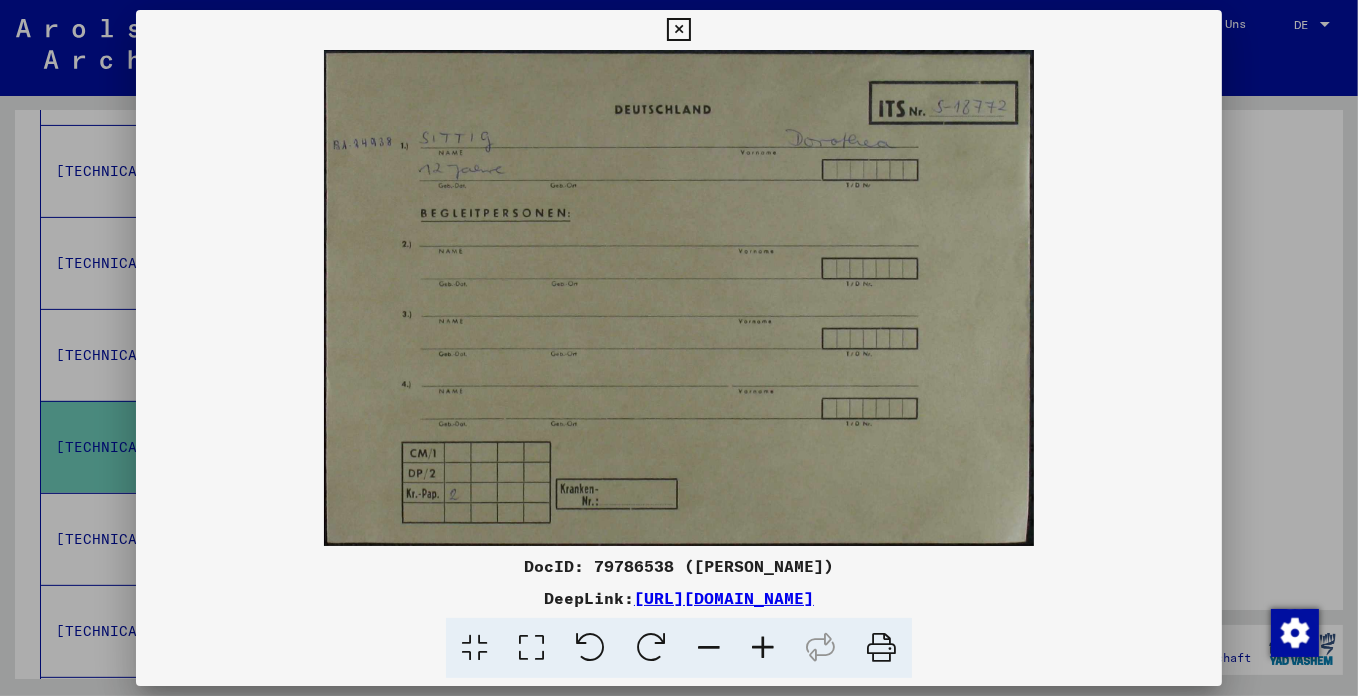 click on "[URL][DOMAIN_NAME]" at bounding box center [724, 598] 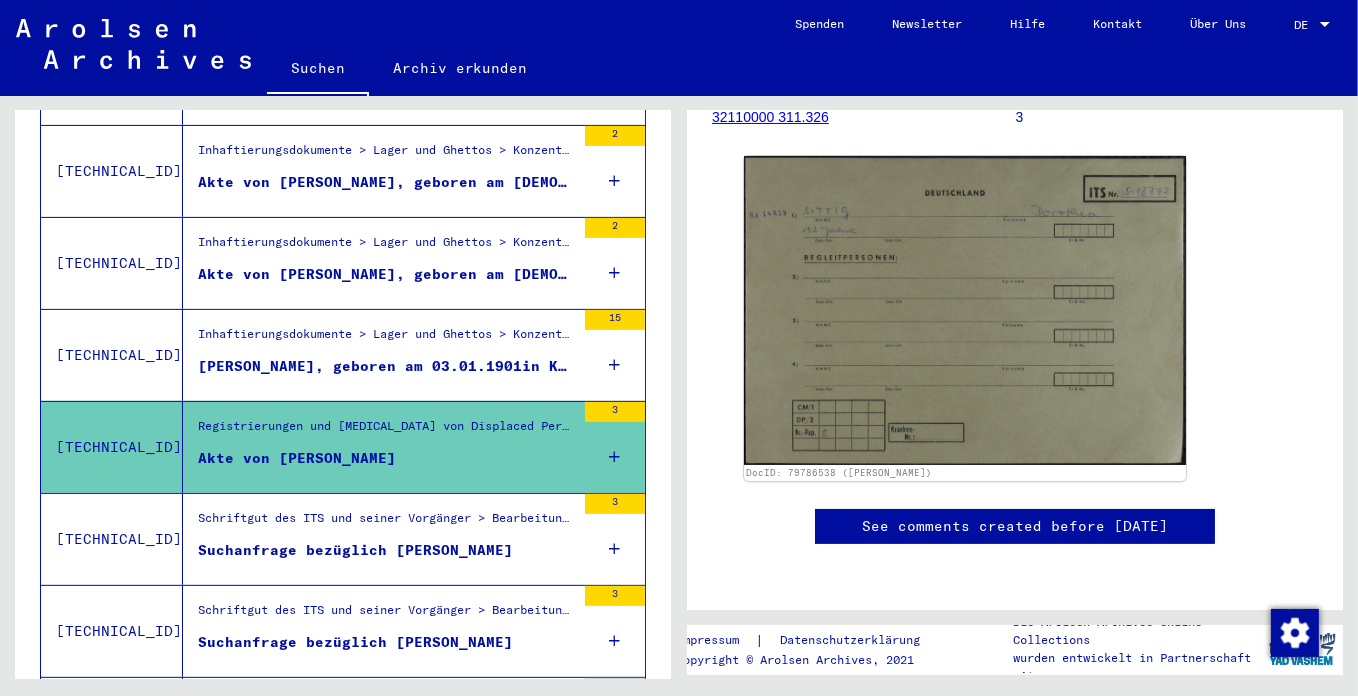 click on "[PERSON_NAME], geboren am 03.01.1901in Kulmbach" at bounding box center [386, 366] 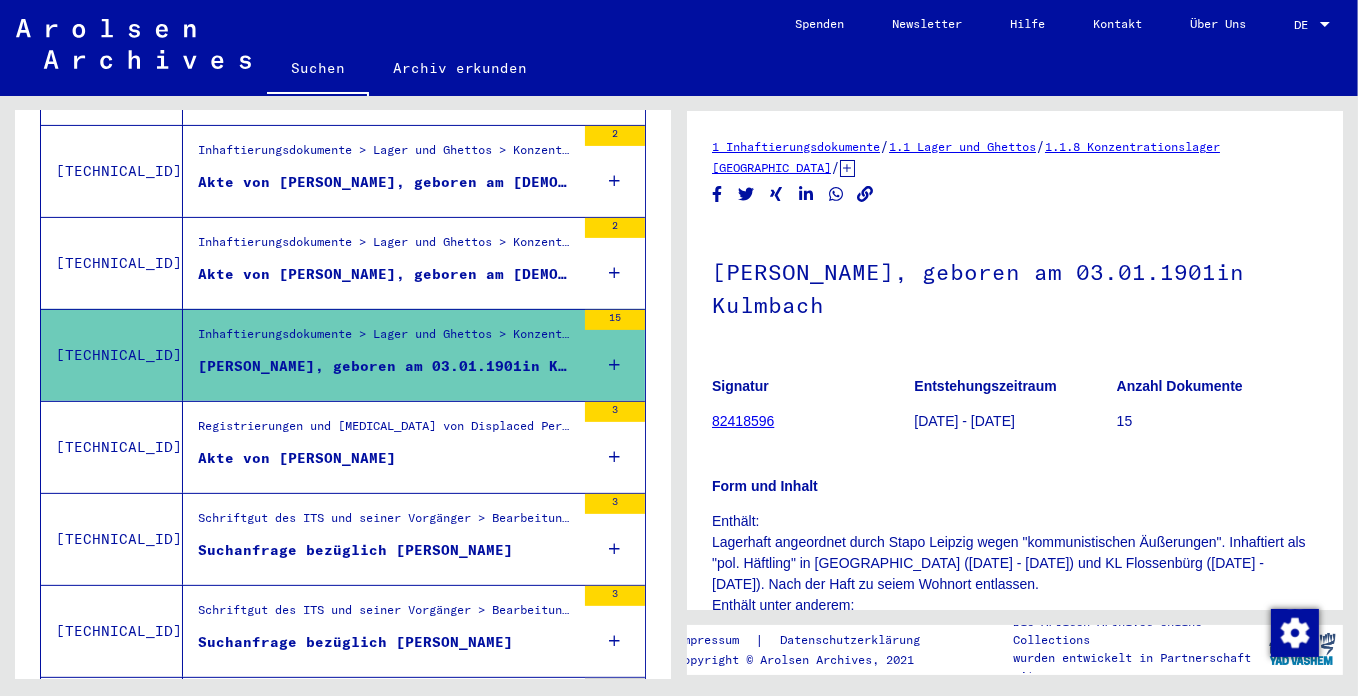 scroll, scrollTop: 0, scrollLeft: 0, axis: both 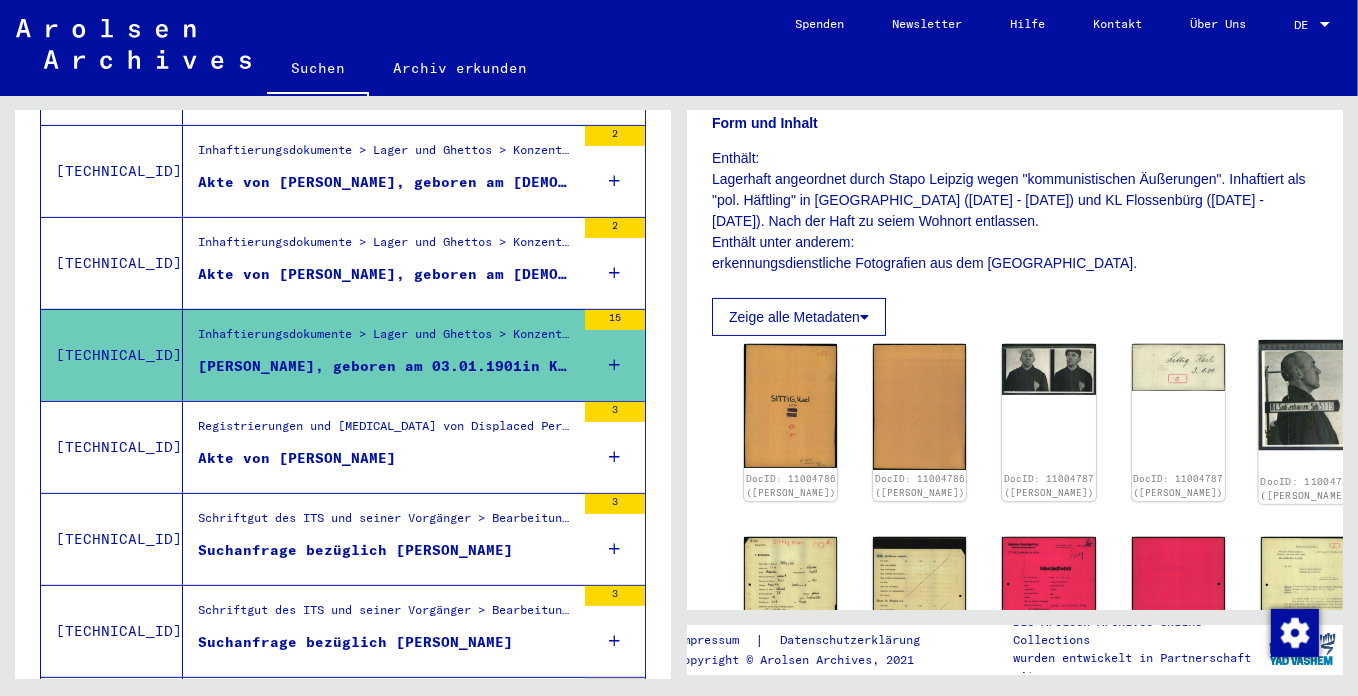 click 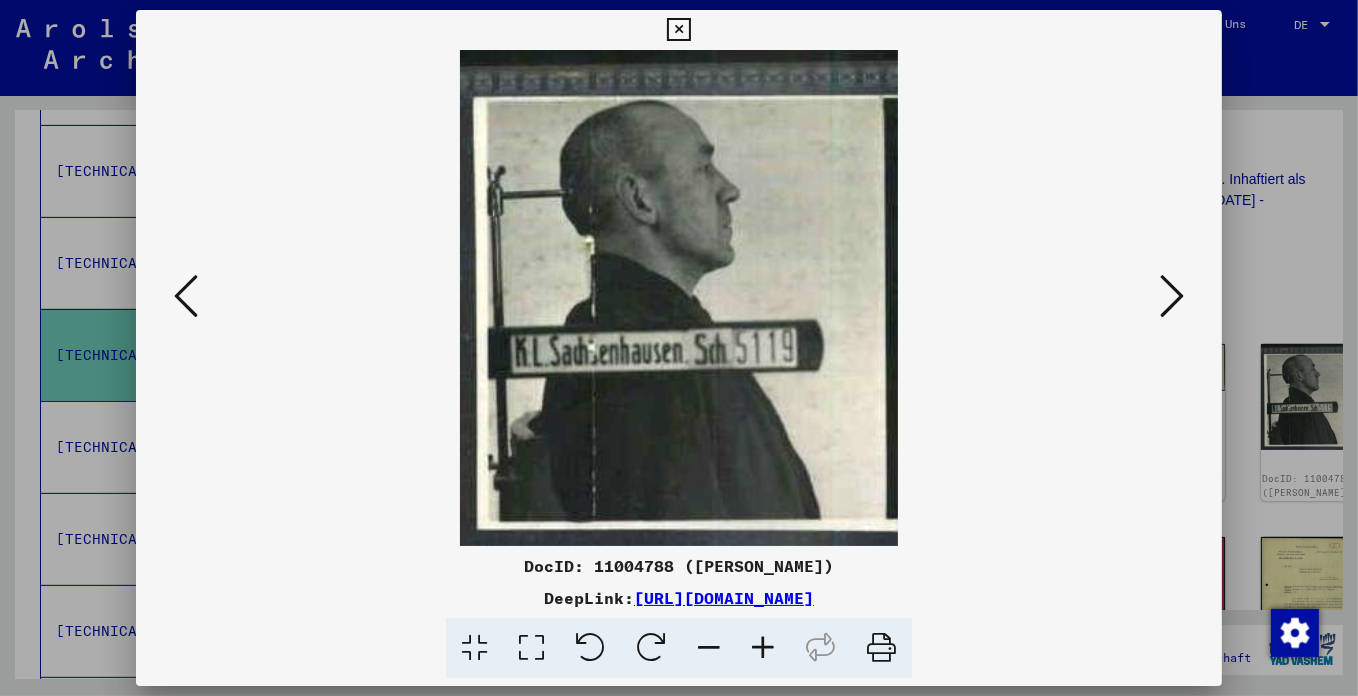 click at bounding box center (1172, 296) 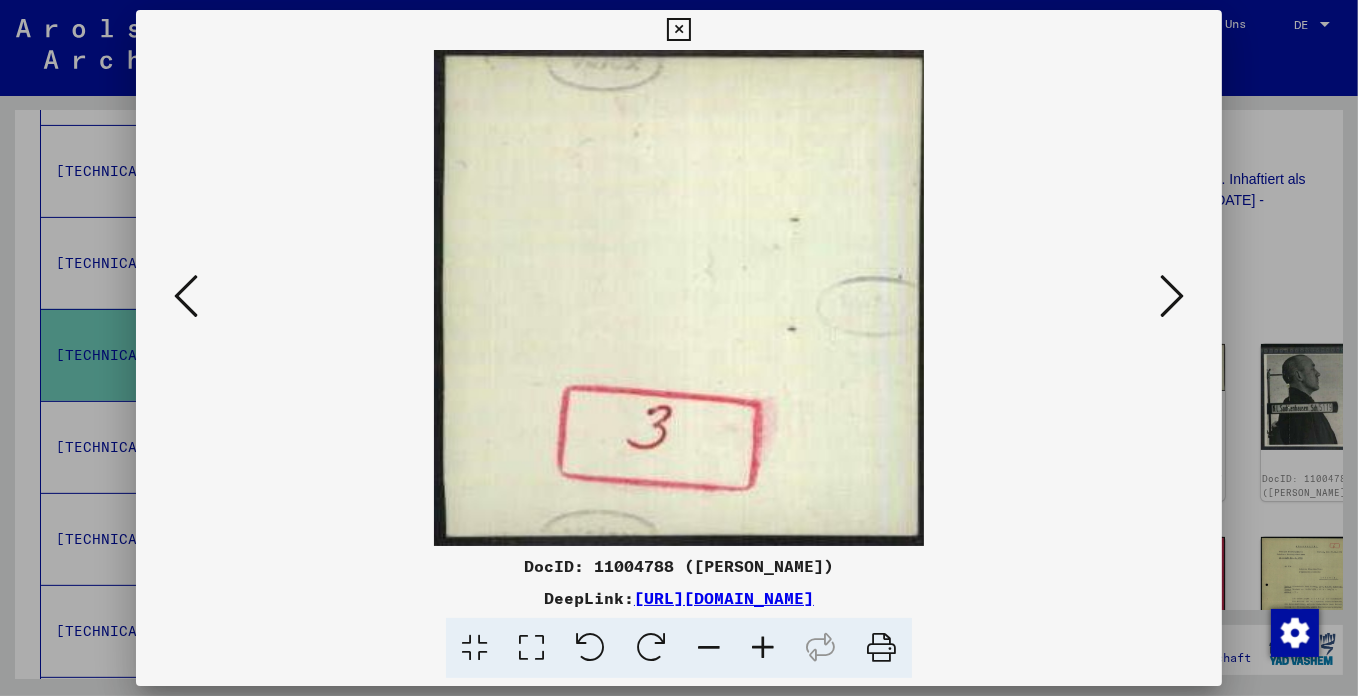 click at bounding box center [1172, 296] 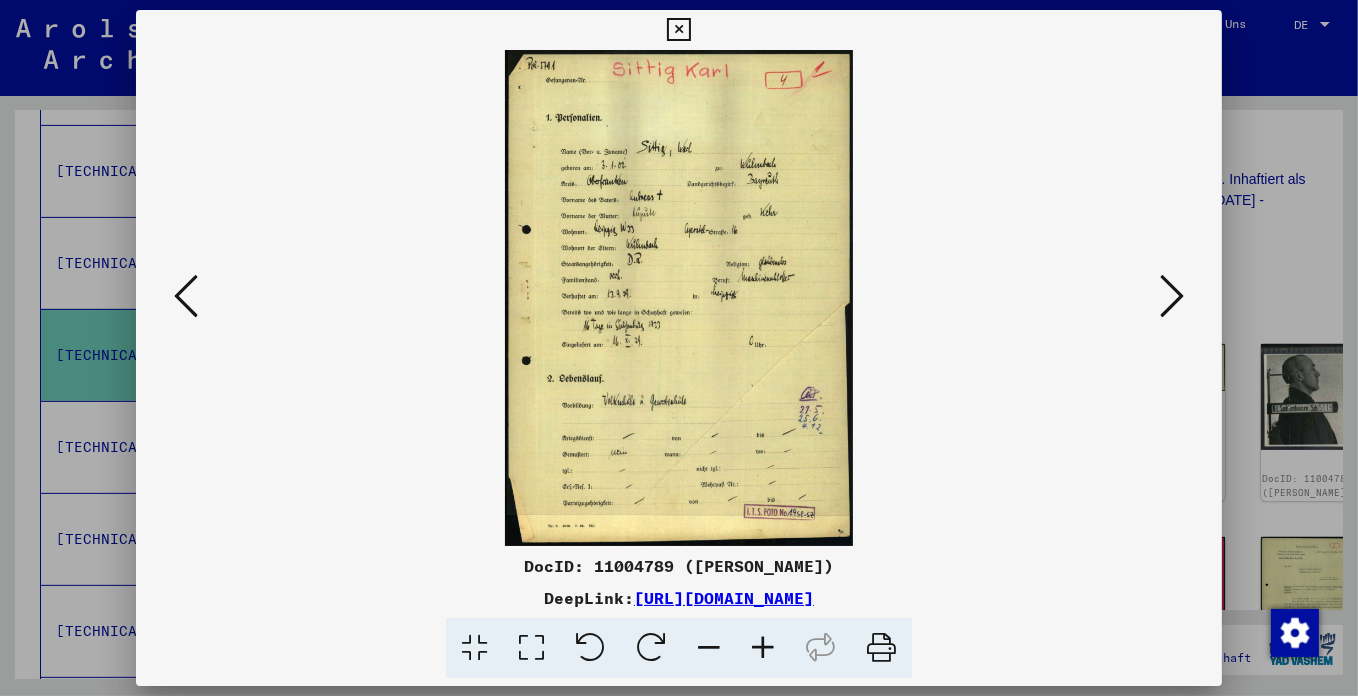type 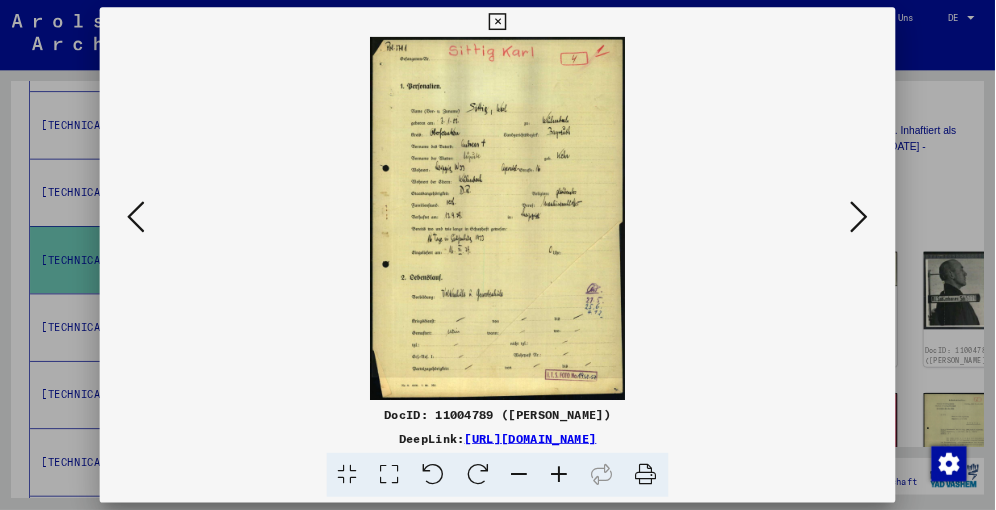 scroll, scrollTop: 673, scrollLeft: 0, axis: vertical 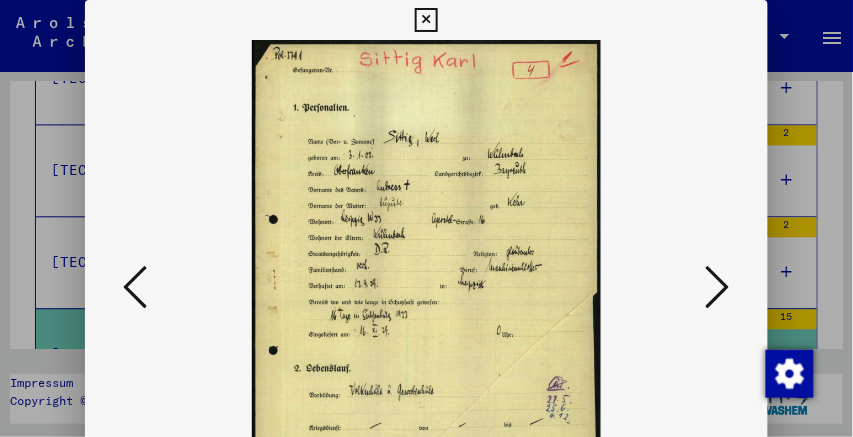 click at bounding box center [718, 287] 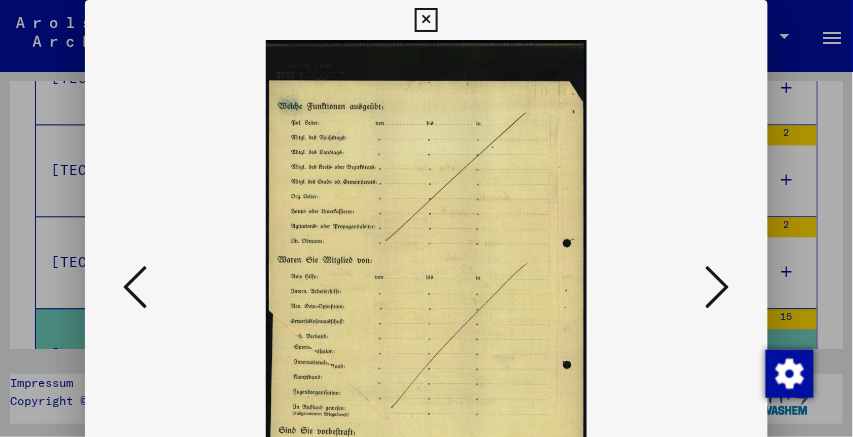 click at bounding box center [718, 287] 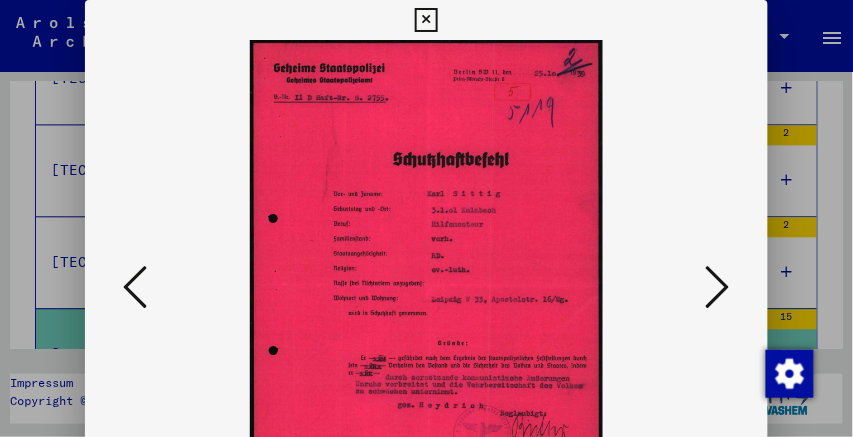 click at bounding box center (718, 287) 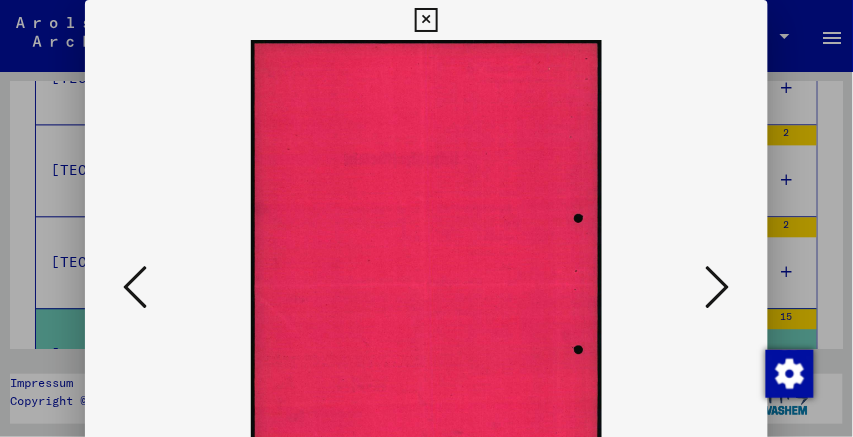 click at bounding box center [718, 287] 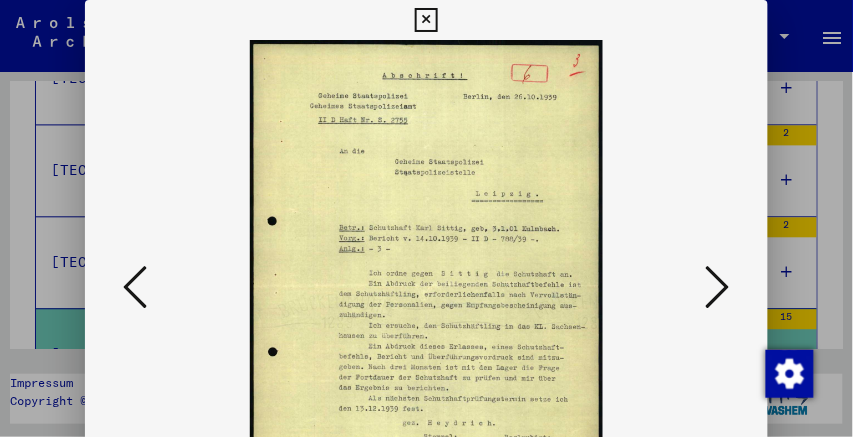 click at bounding box center [718, 287] 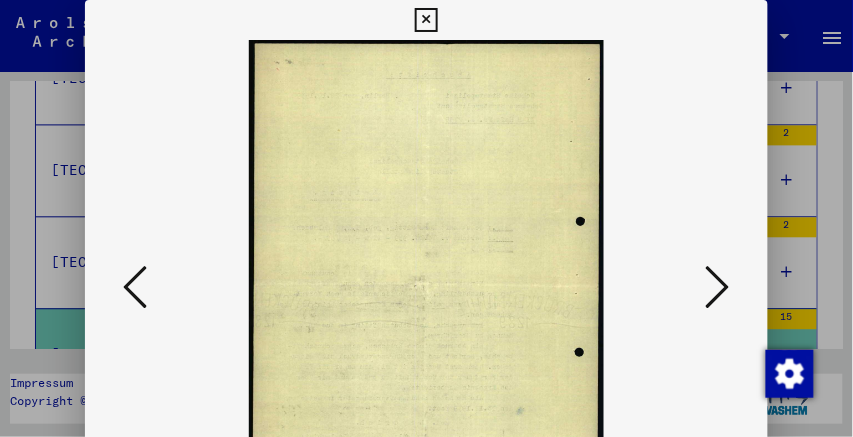 click at bounding box center [718, 287] 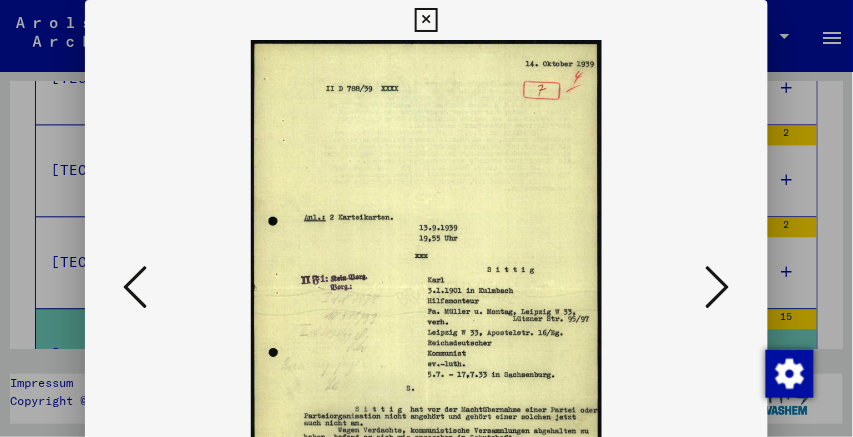 click at bounding box center (718, 287) 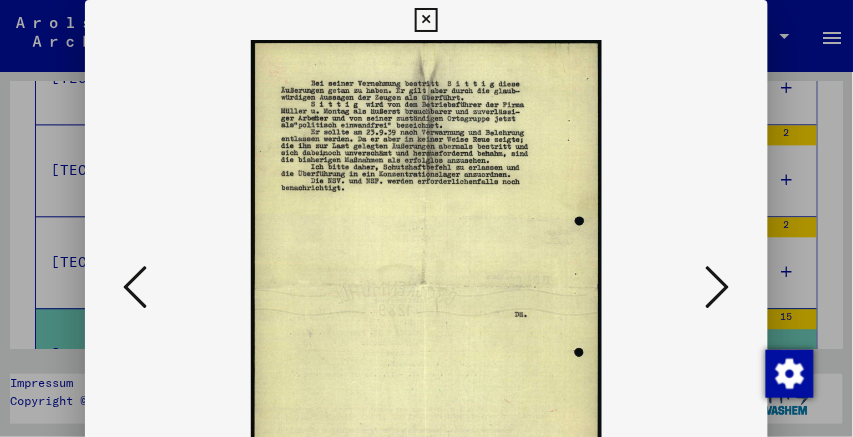 click at bounding box center [718, 287] 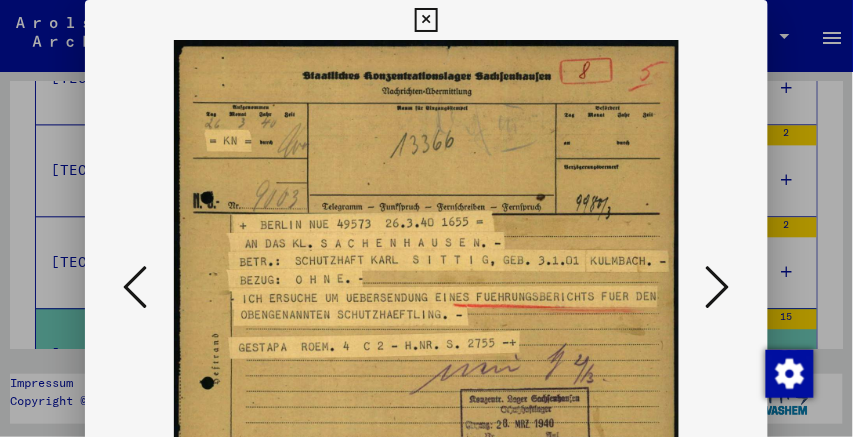 click at bounding box center [718, 287] 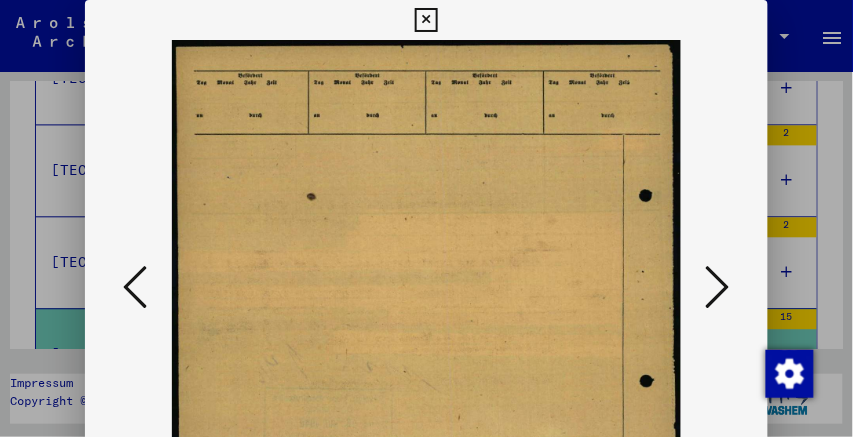 click at bounding box center (718, 287) 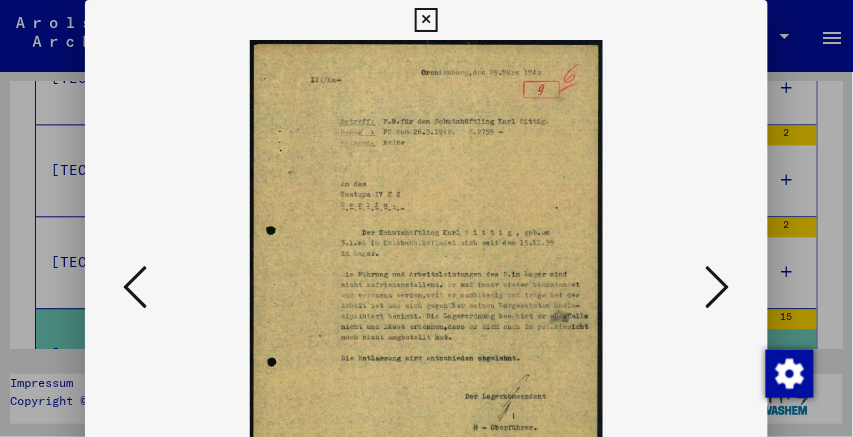 click at bounding box center (718, 287) 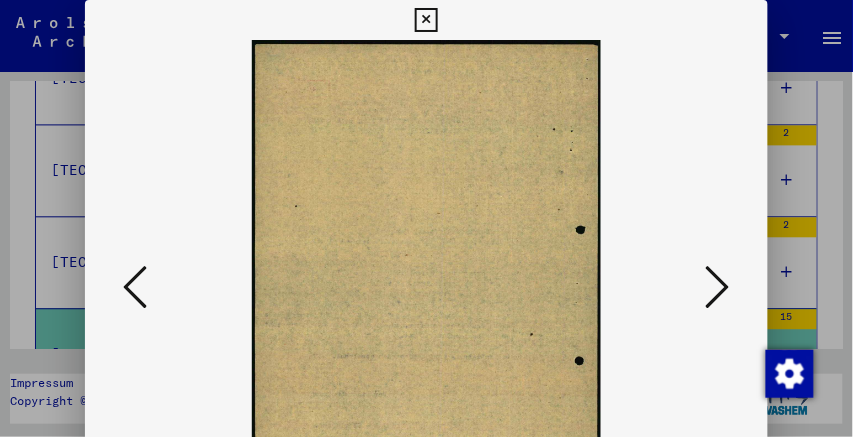 click at bounding box center [718, 287] 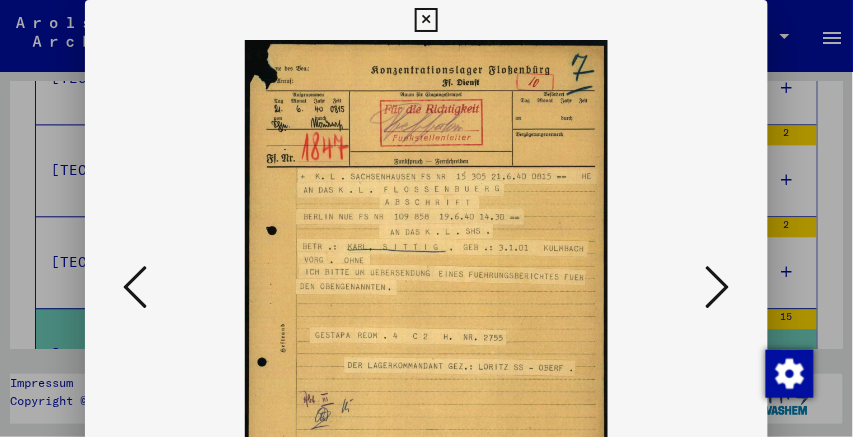 click at bounding box center [718, 287] 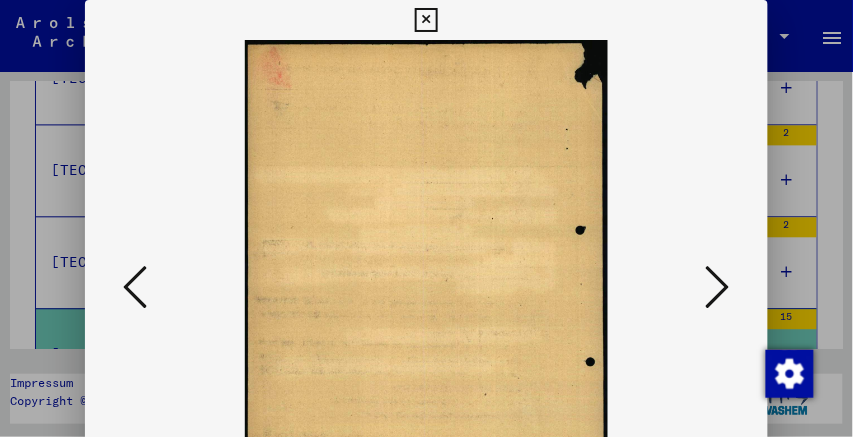 click at bounding box center [718, 287] 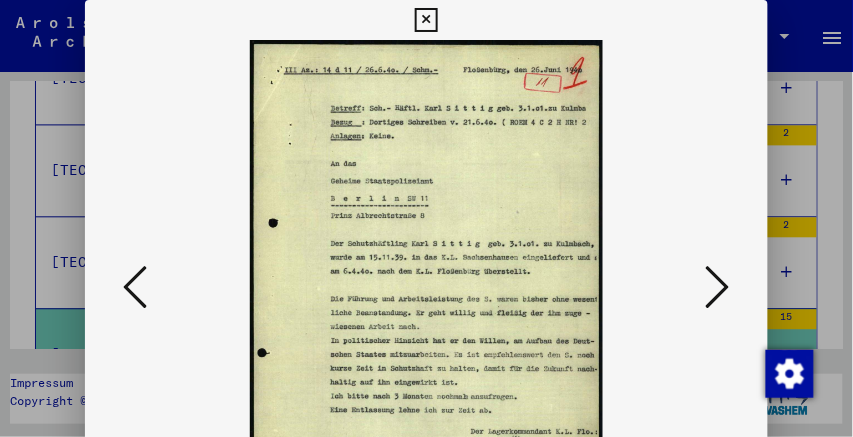 click at bounding box center (426, 20) 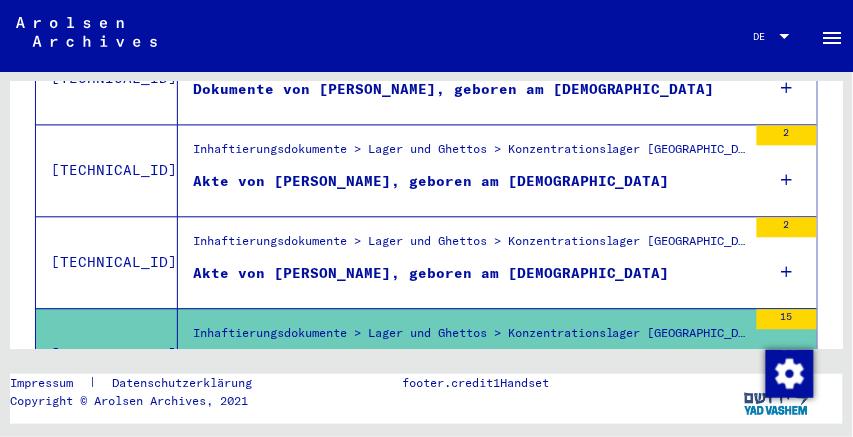 click on "Akte von [PERSON_NAME], geboren am [DEMOGRAPHIC_DATA]" at bounding box center (431, 181) 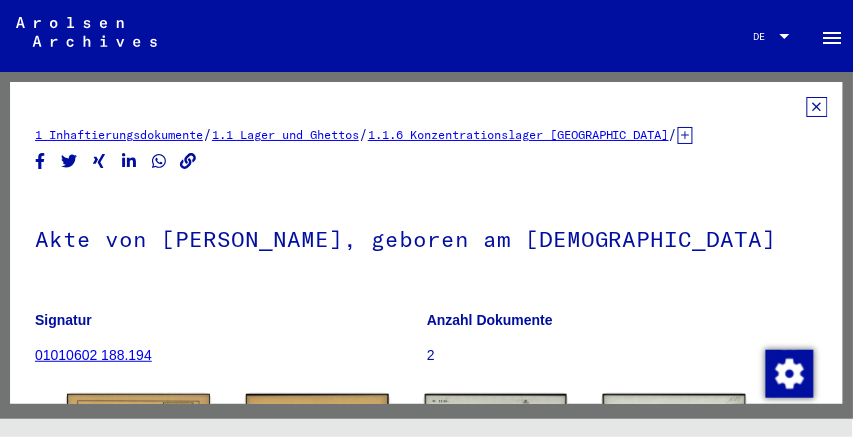 scroll, scrollTop: 0, scrollLeft: 0, axis: both 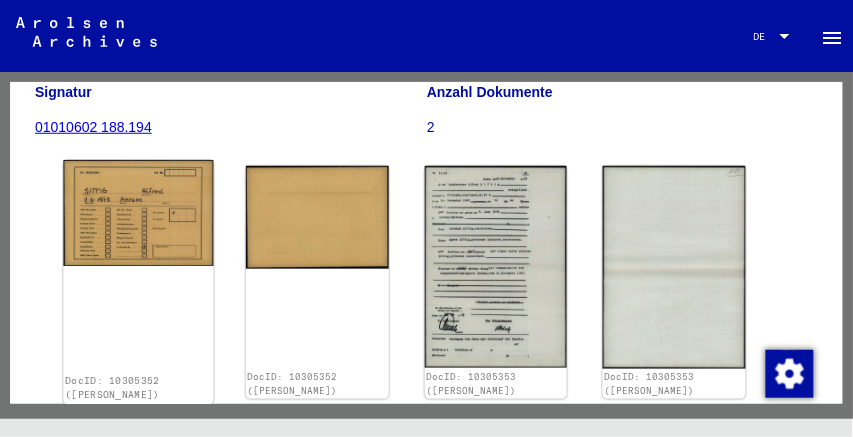 click 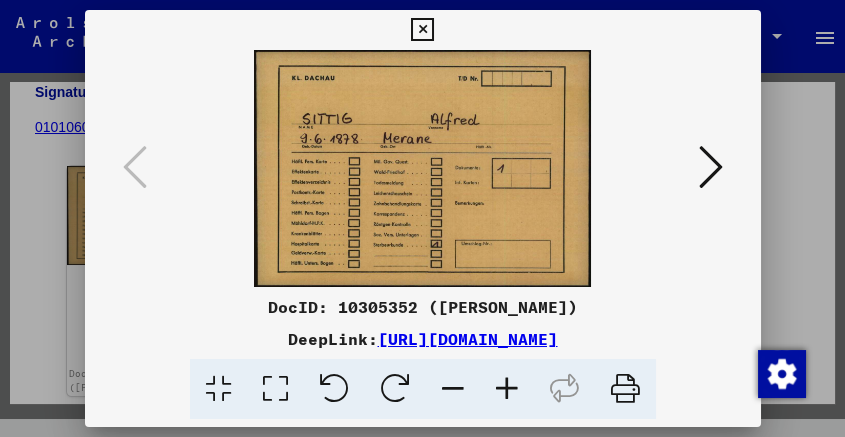 click at bounding box center (711, 167) 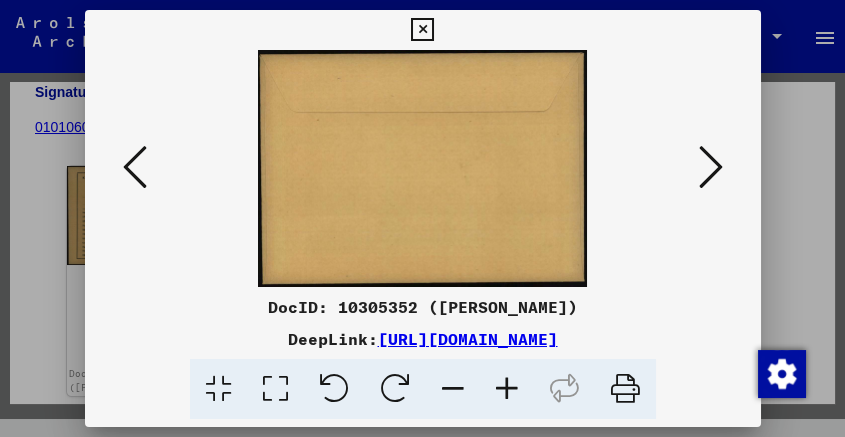click at bounding box center [711, 167] 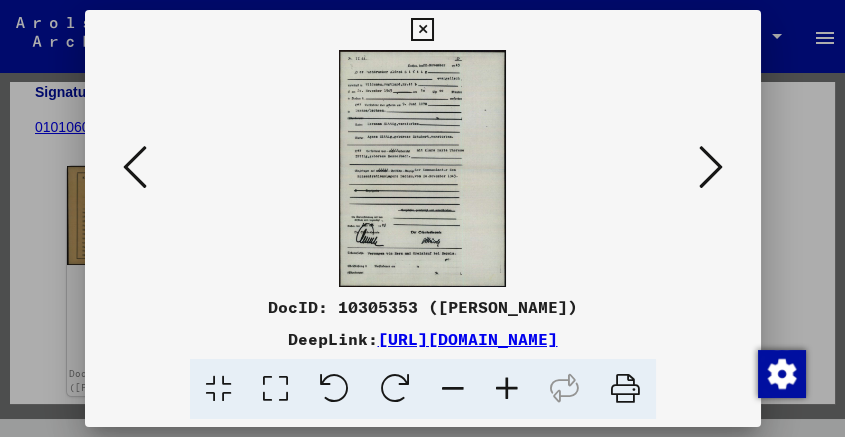 click at bounding box center [711, 167] 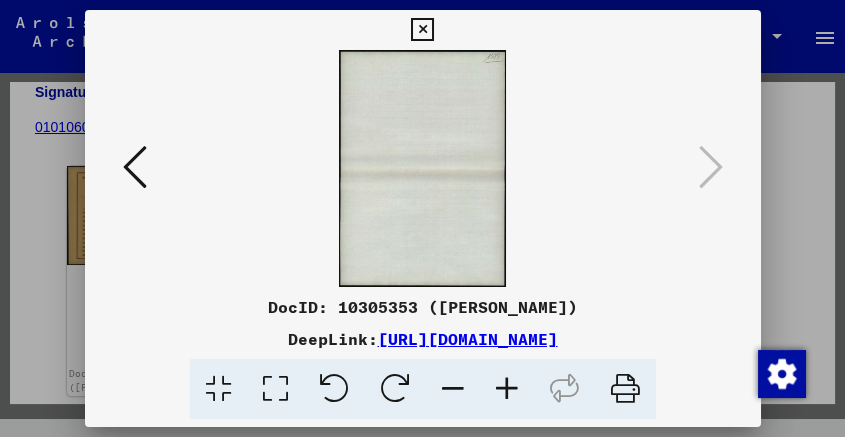 click at bounding box center (422, 30) 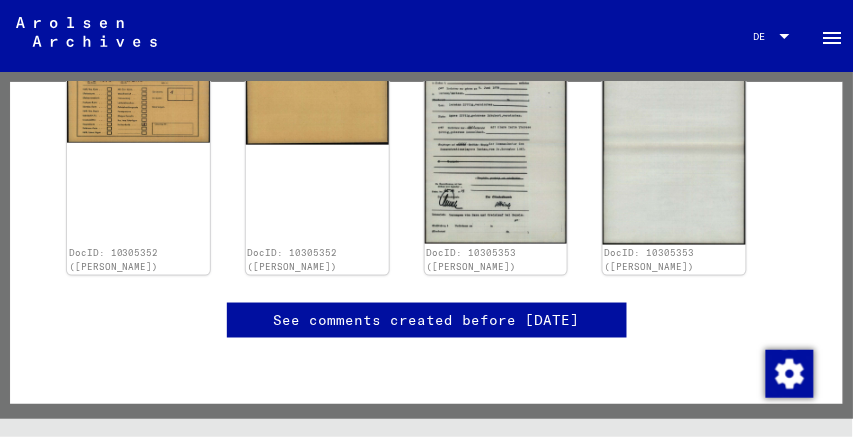 scroll, scrollTop: 571, scrollLeft: 0, axis: vertical 